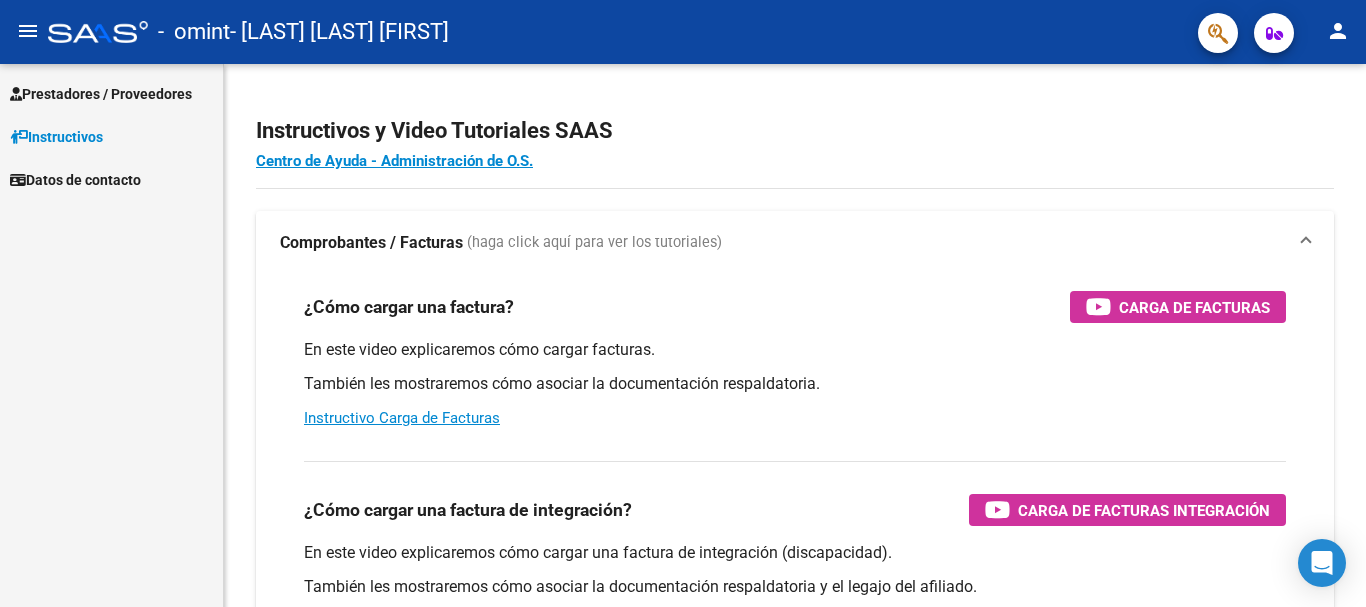 scroll, scrollTop: 0, scrollLeft: 0, axis: both 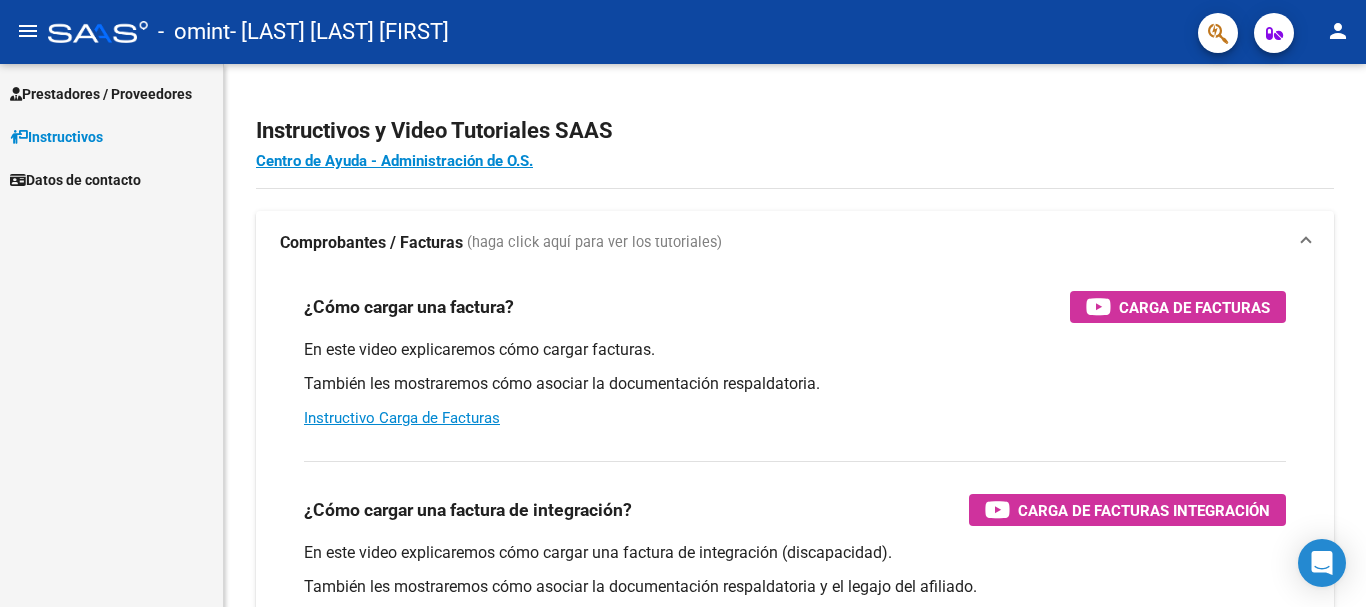click on "Prestadores / Proveedores" at bounding box center (101, 94) 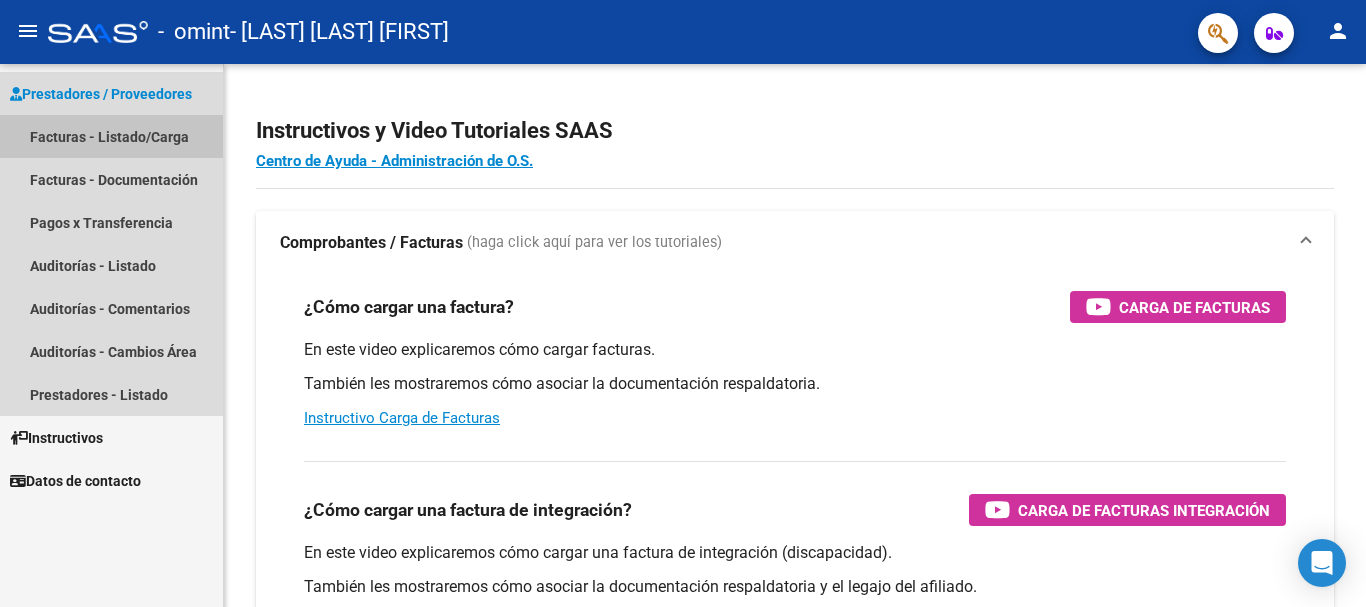 click on "Facturas - Listado/Carga" at bounding box center (111, 136) 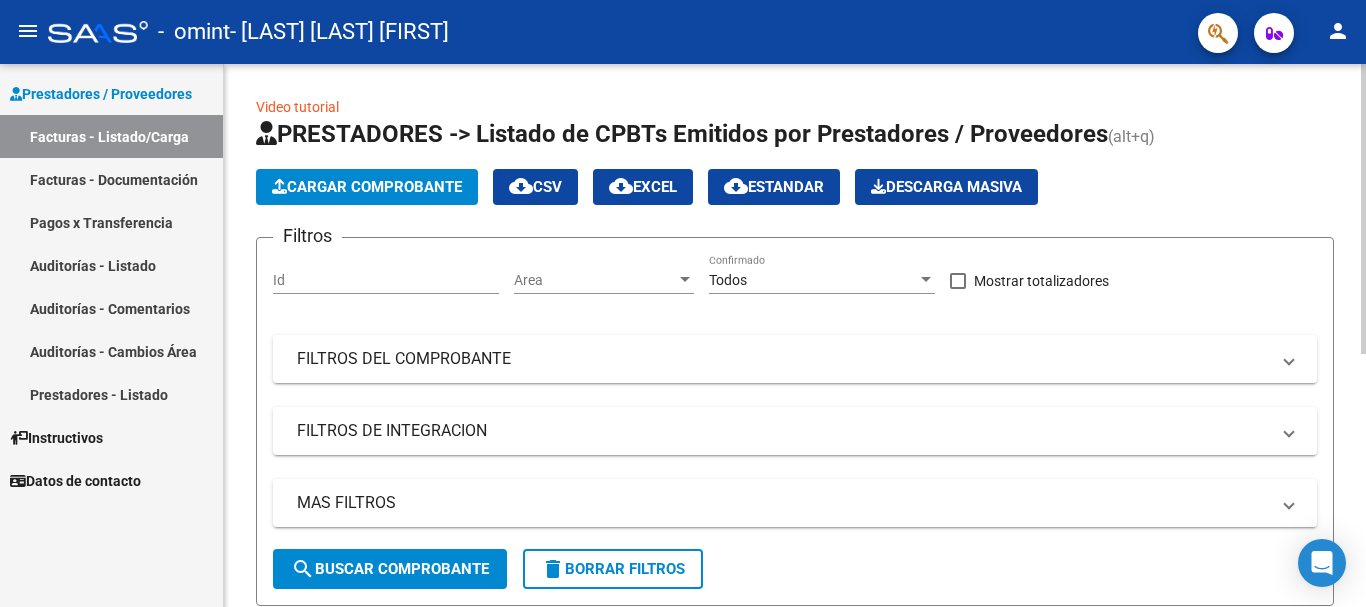 click on "Cargar Comprobante" 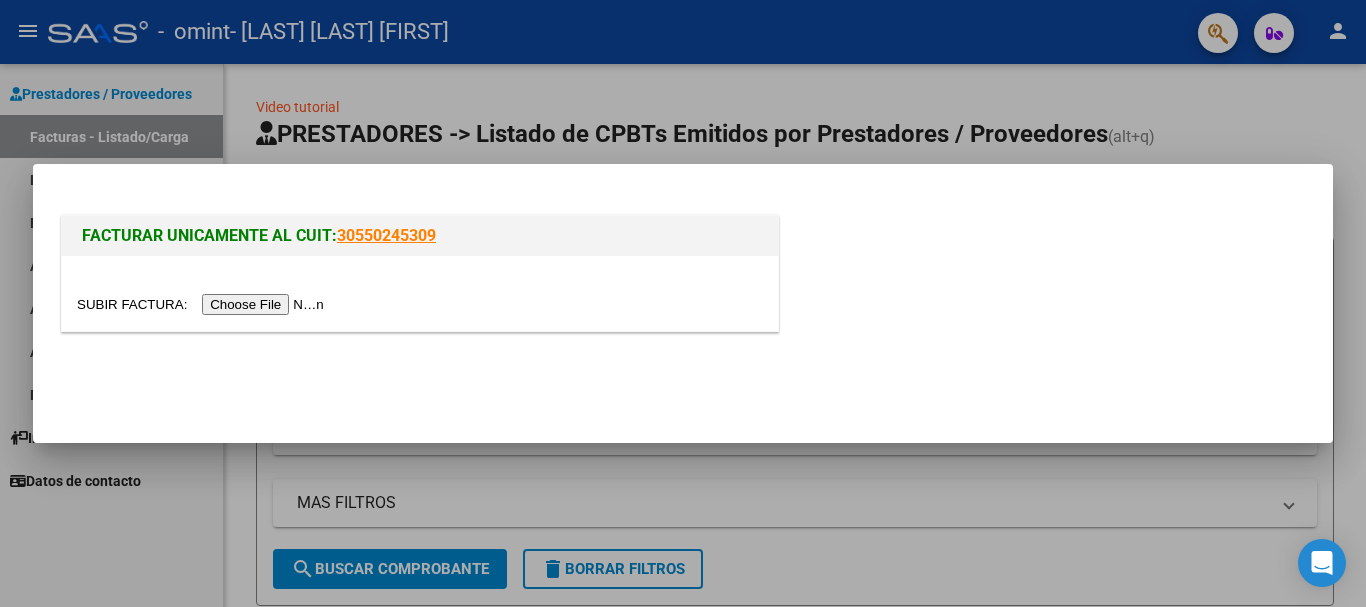 click at bounding box center (203, 304) 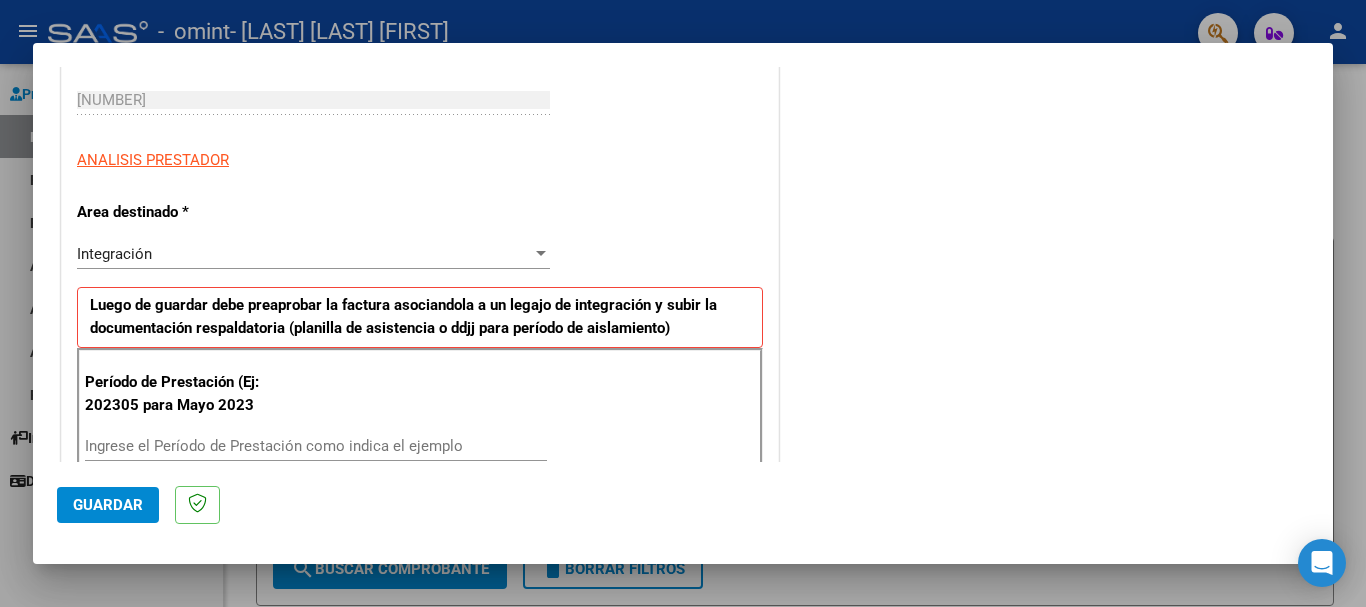 scroll, scrollTop: 400, scrollLeft: 0, axis: vertical 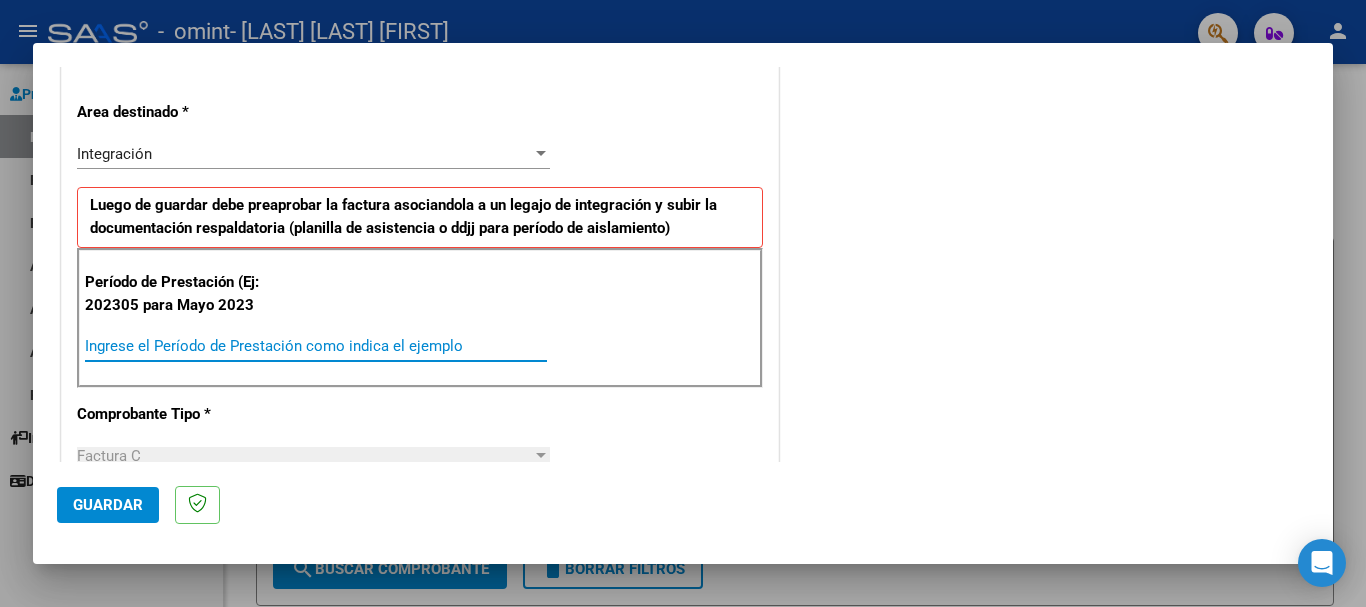click on "Ingrese el Período de Prestación como indica el ejemplo" at bounding box center (316, 346) 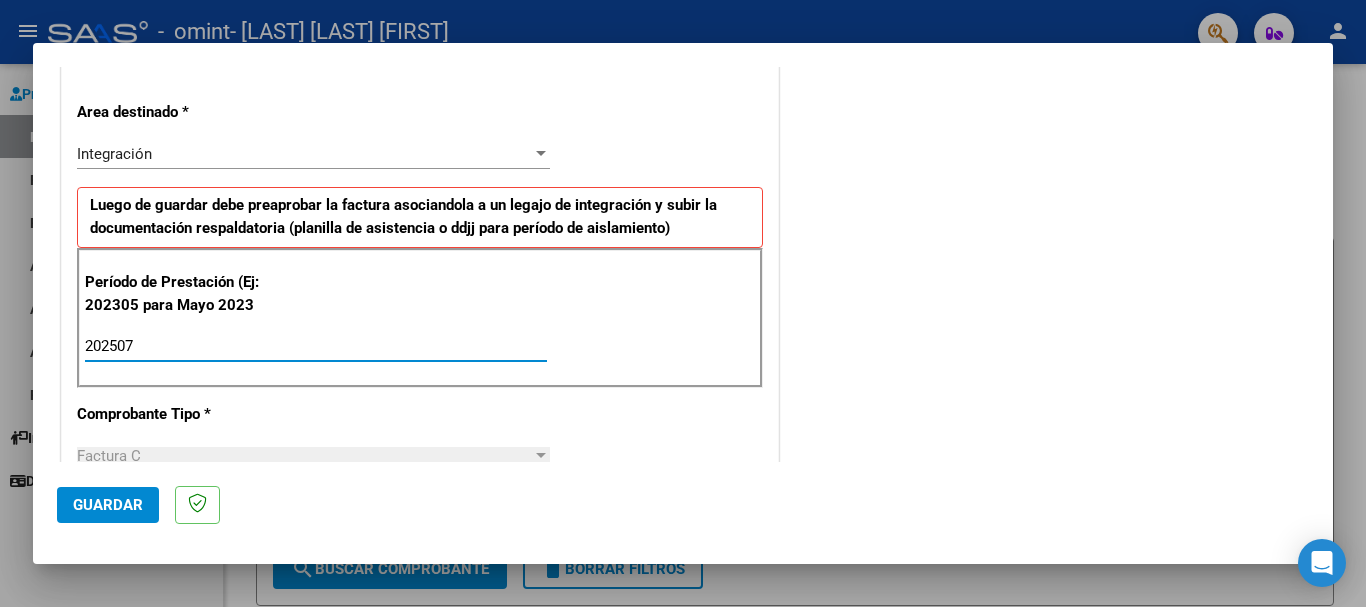 type on "202507" 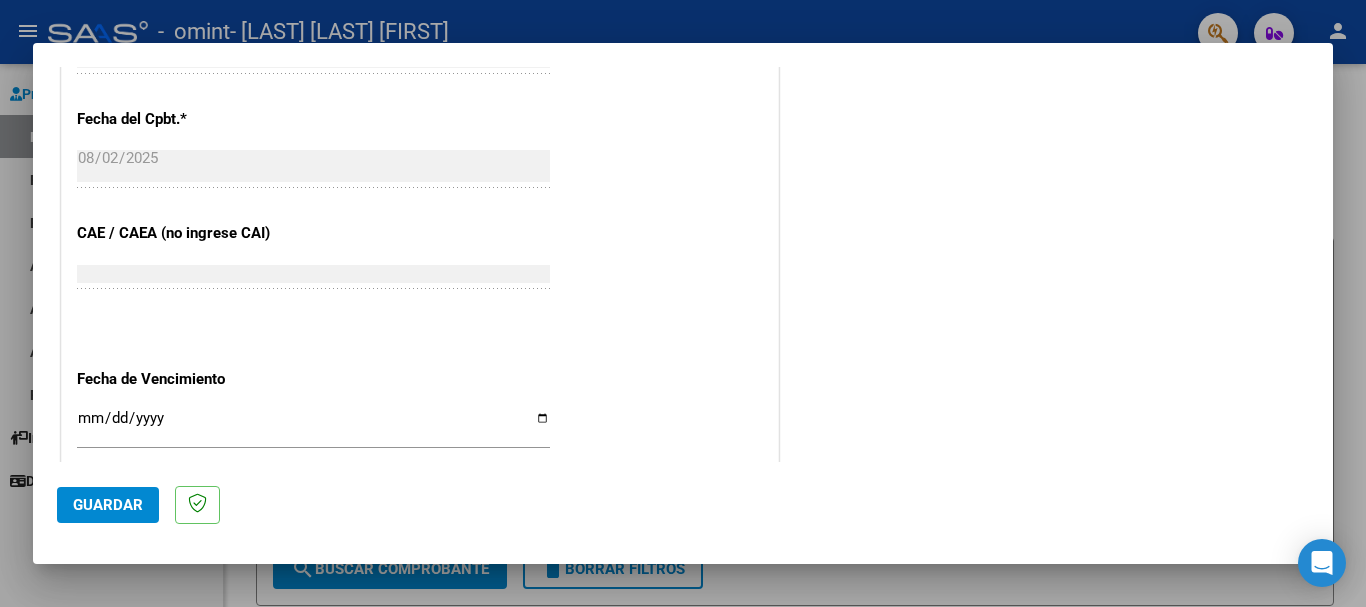 scroll, scrollTop: 1200, scrollLeft: 0, axis: vertical 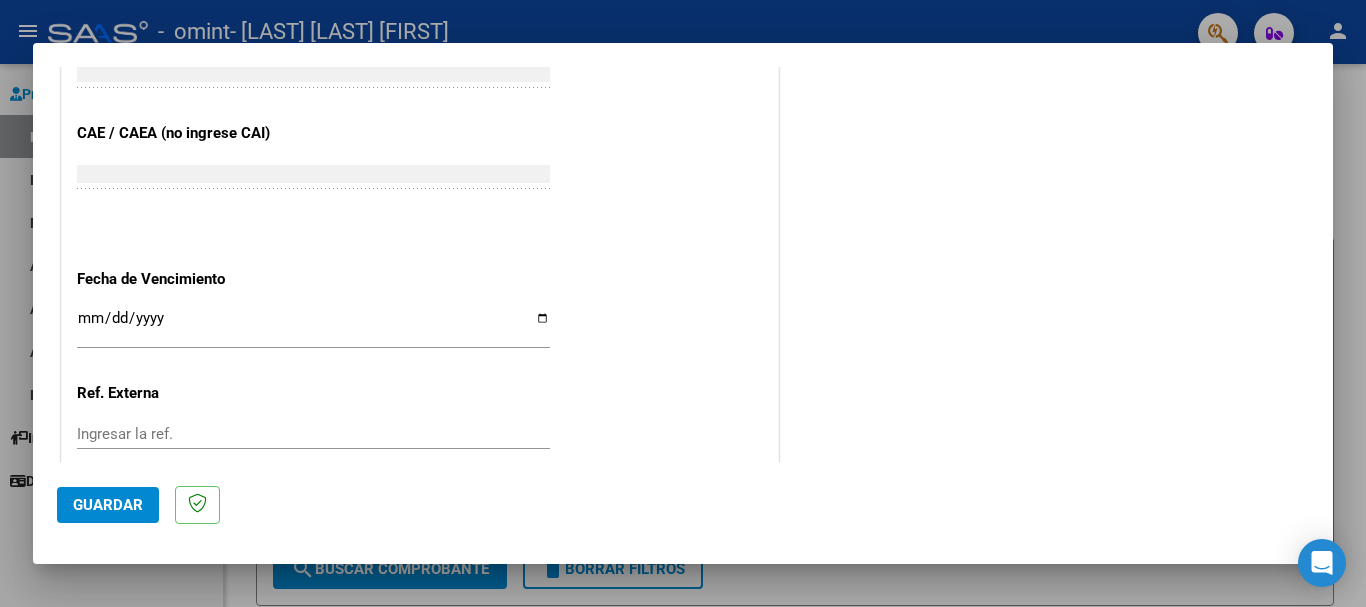 click on "Ingresar la fecha" at bounding box center [313, 326] 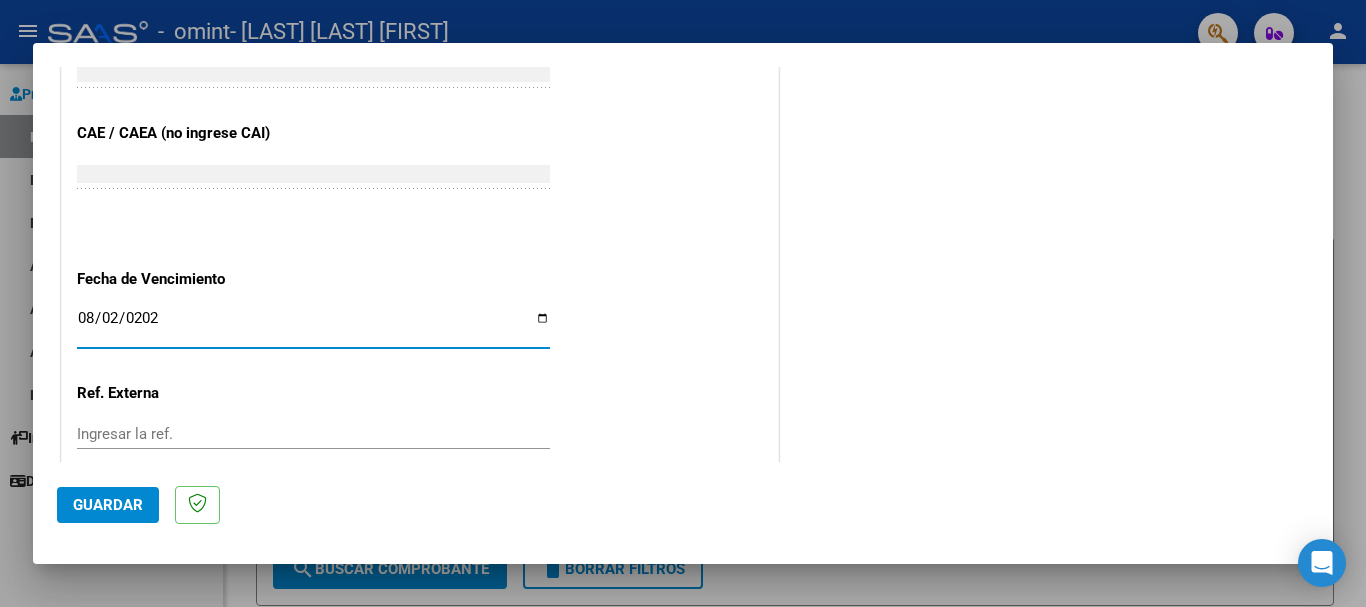 type on "2025-08-02" 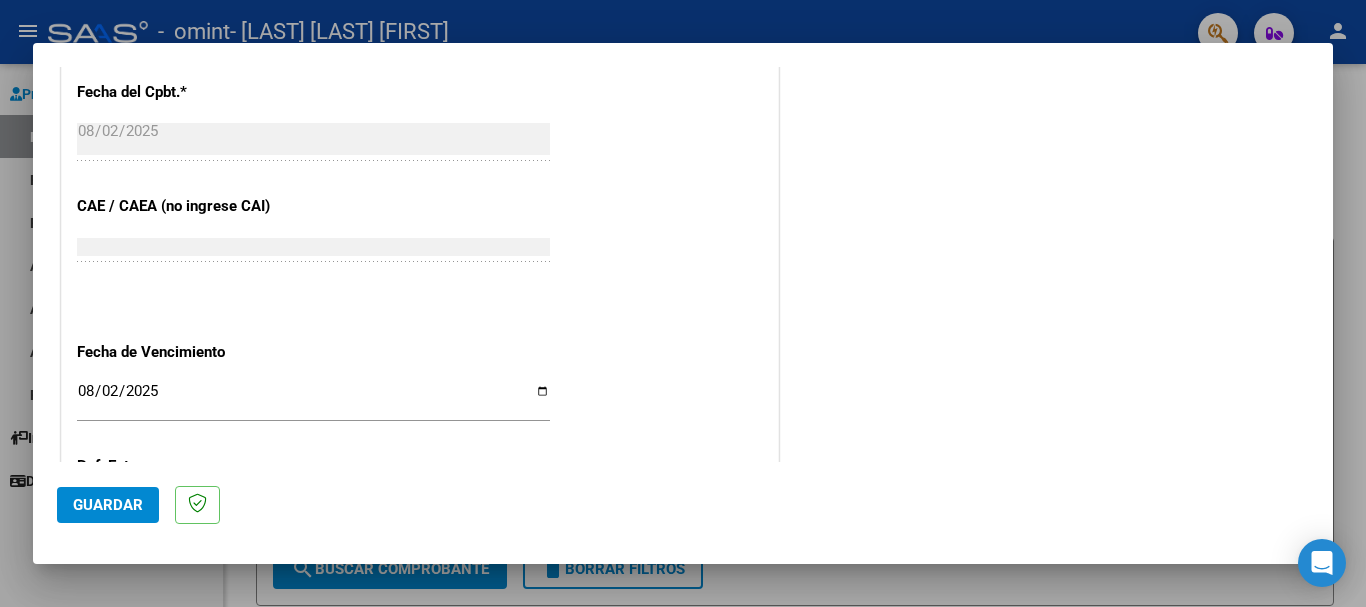 scroll, scrollTop: 1327, scrollLeft: 0, axis: vertical 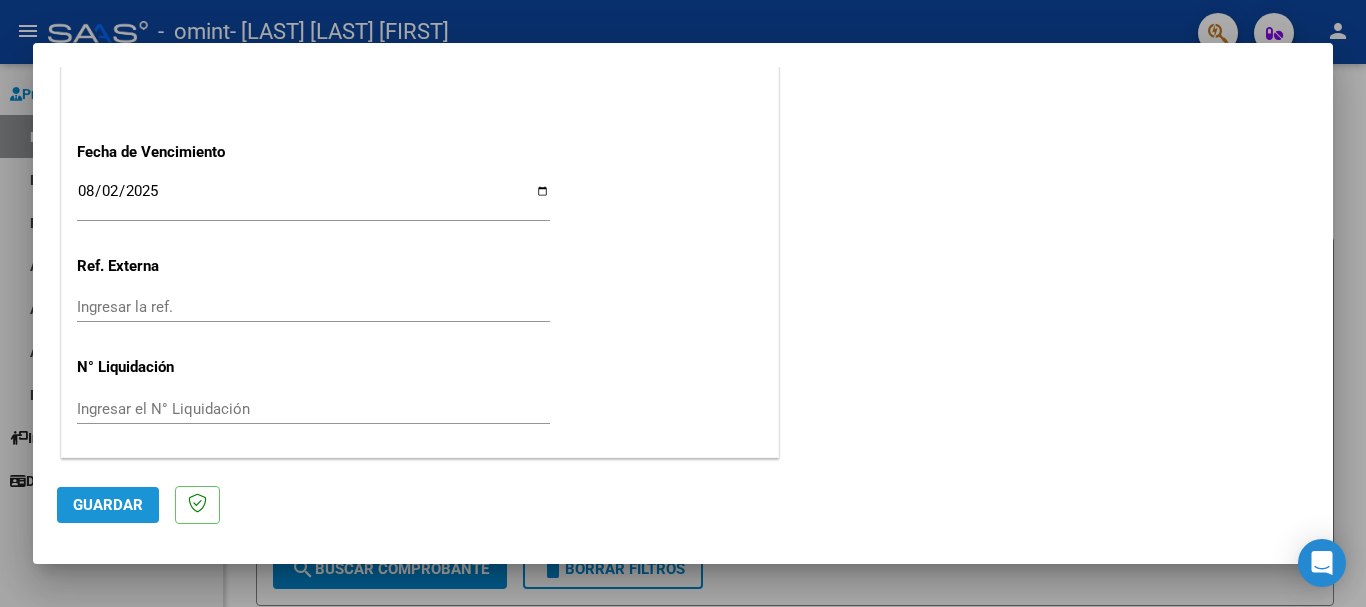 click on "Guardar" 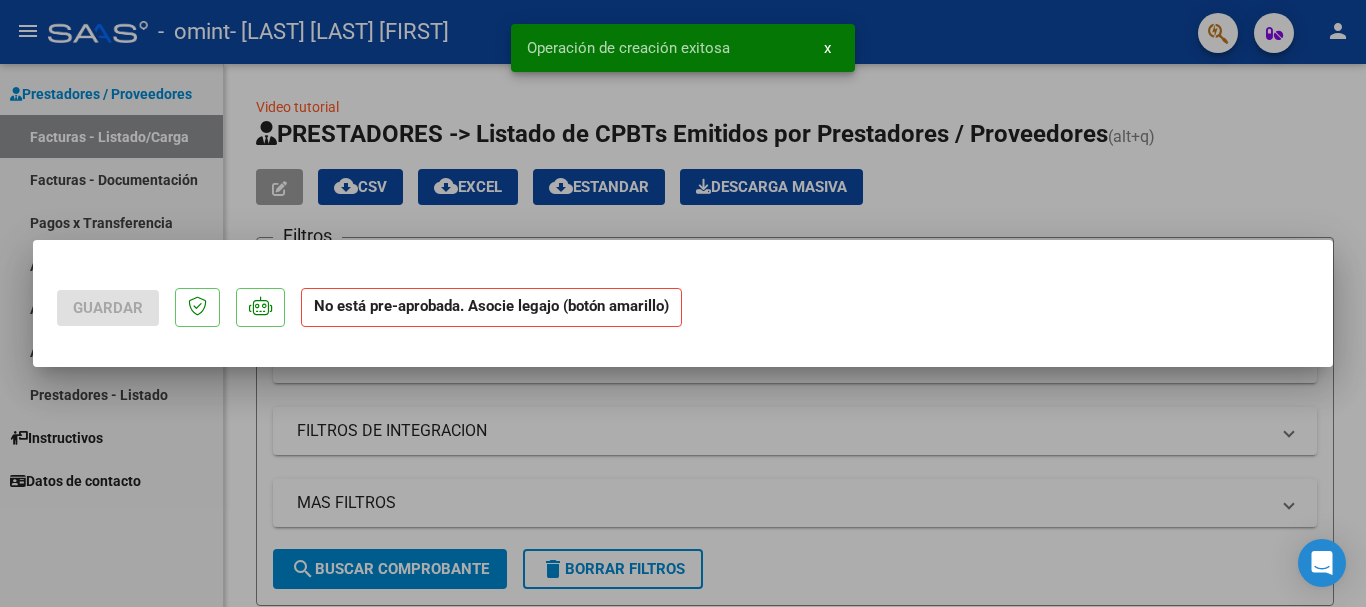 scroll, scrollTop: 0, scrollLeft: 0, axis: both 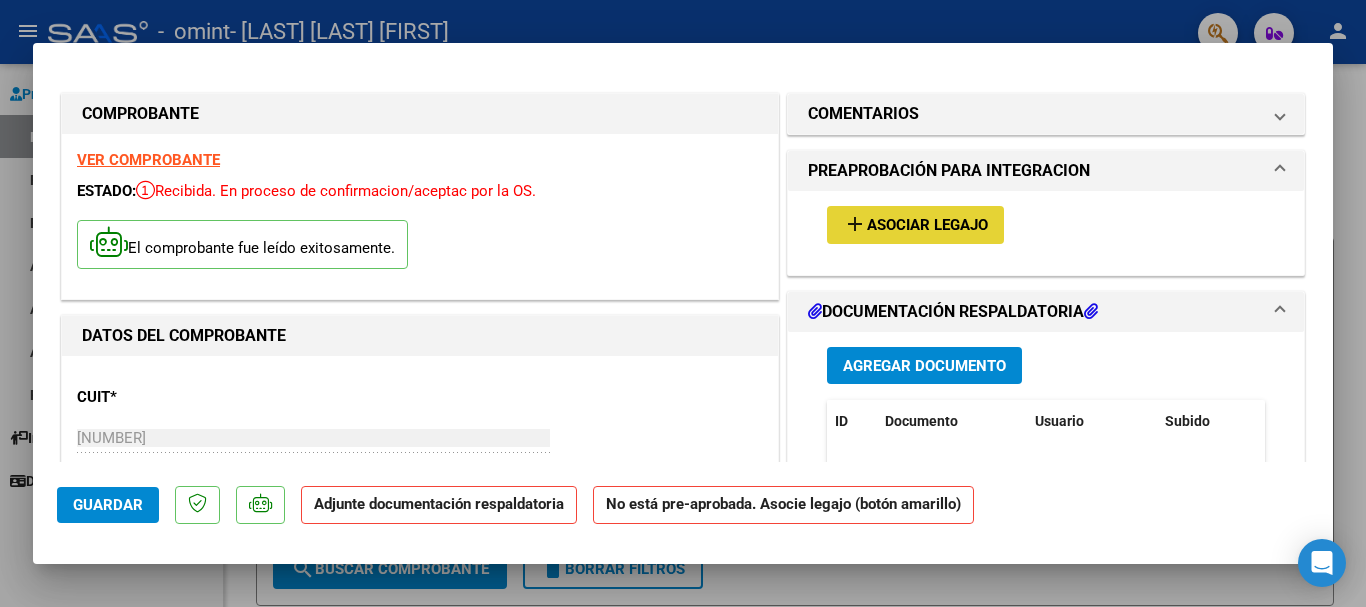 click on "Asociar Legajo" at bounding box center [927, 226] 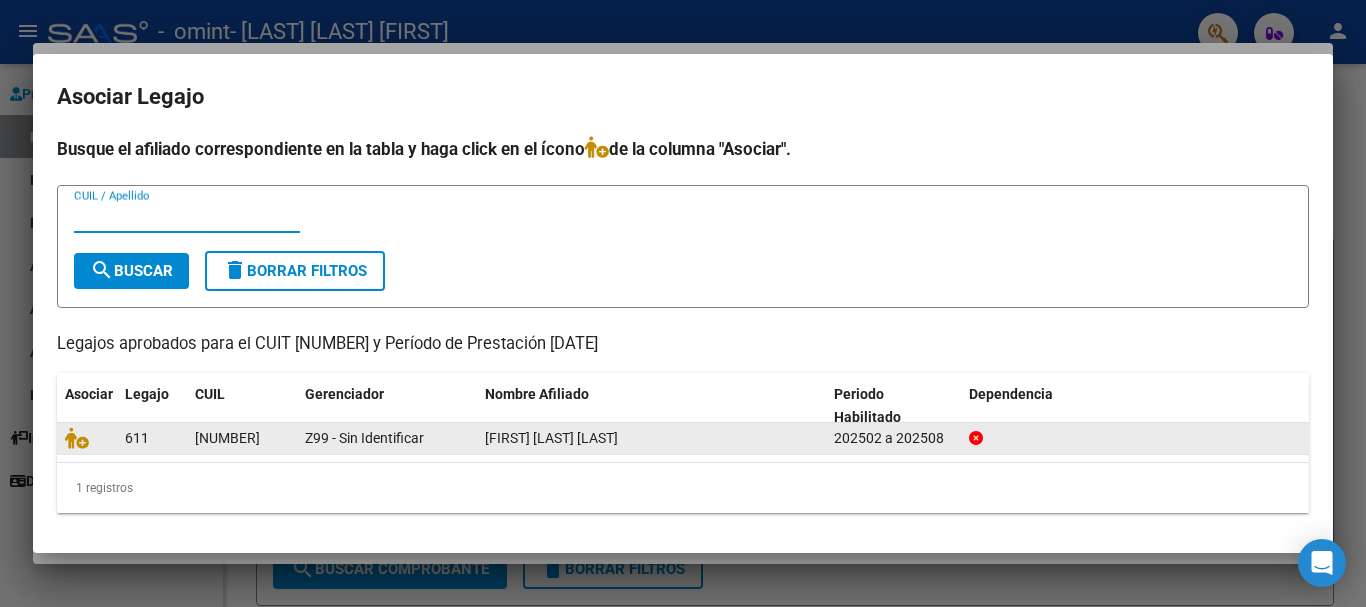 click on "[FIRST] [LAST] [LAST]" 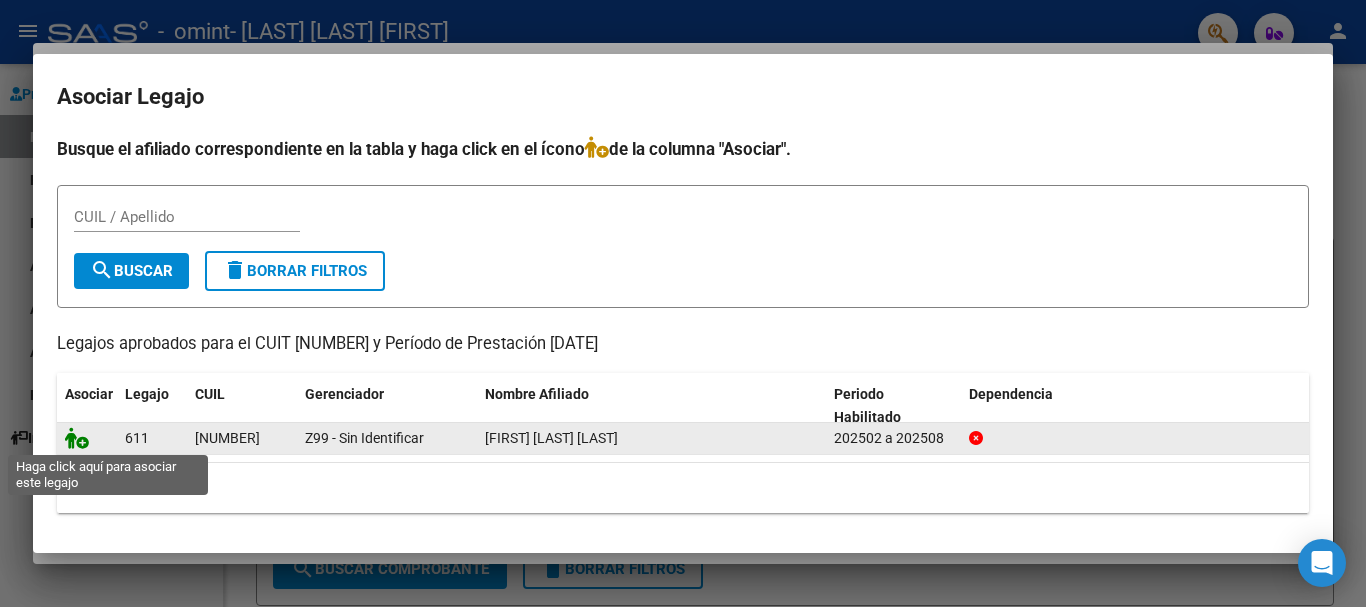 click 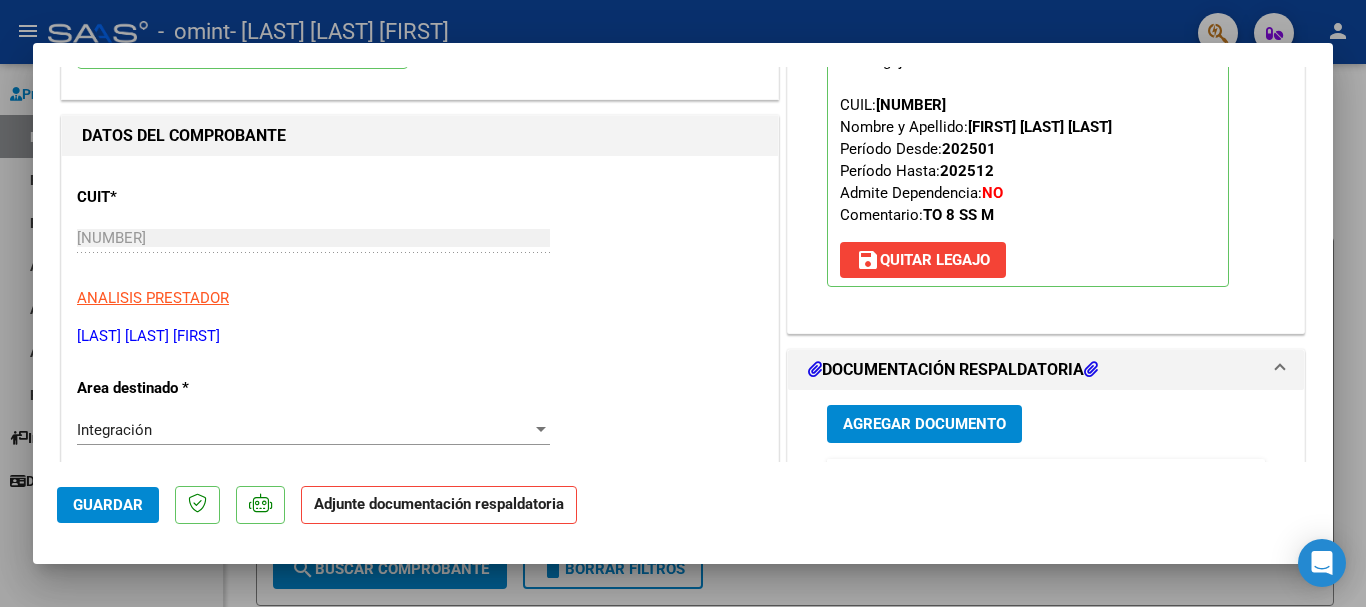 scroll, scrollTop: 400, scrollLeft: 0, axis: vertical 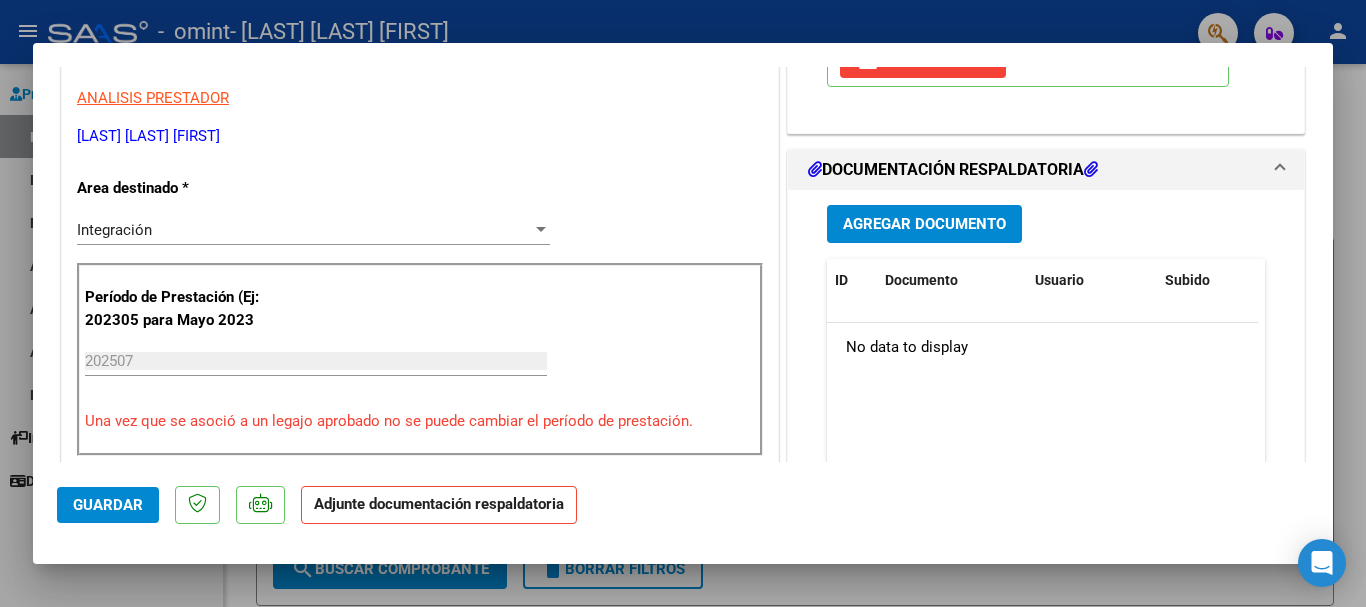 click on "Agregar Documento" at bounding box center [924, 225] 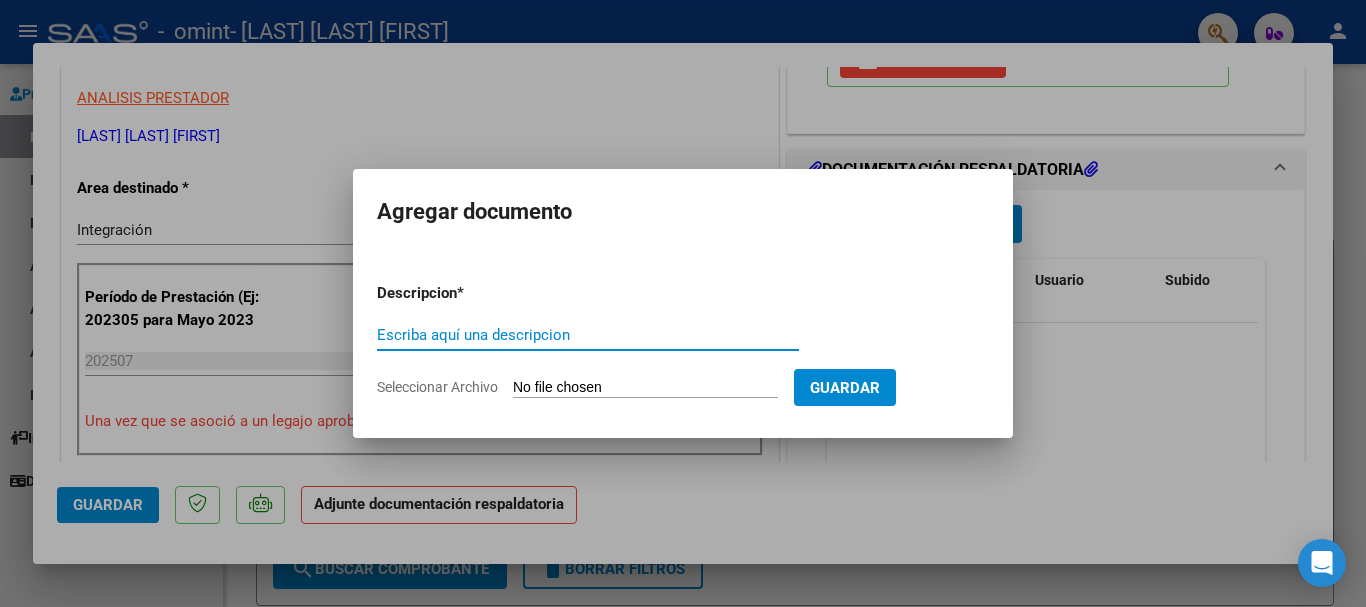 click on "Escriba aquí una descripcion" at bounding box center (588, 335) 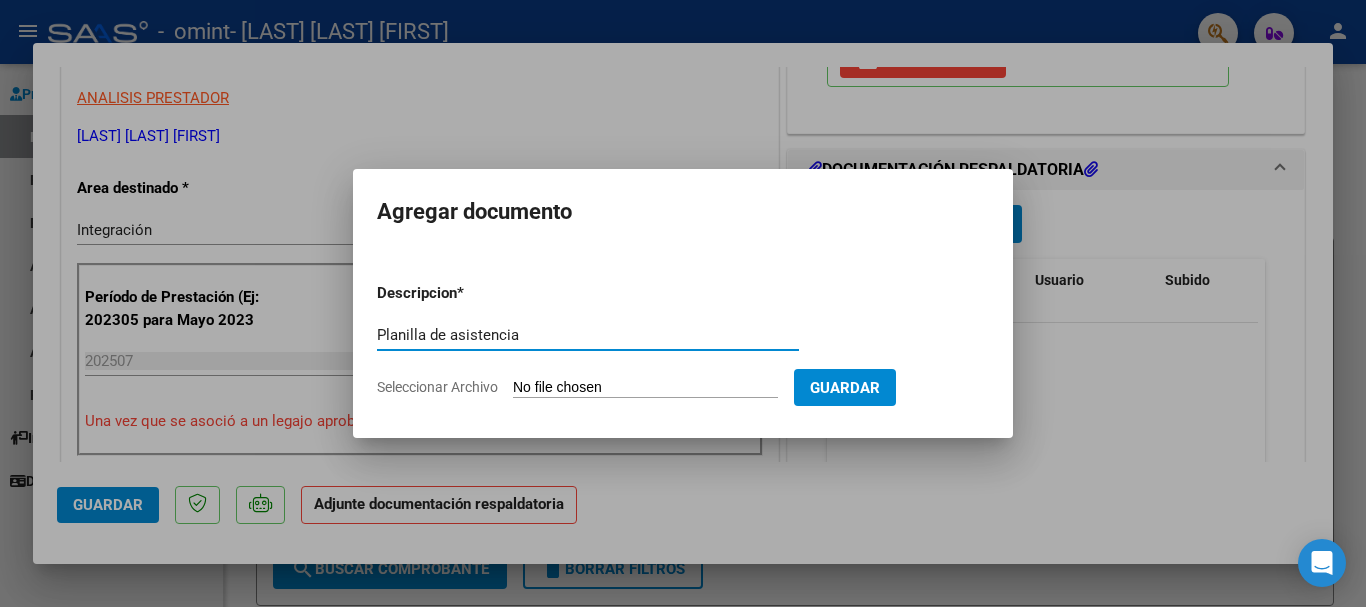type on "Planilla de asistencia" 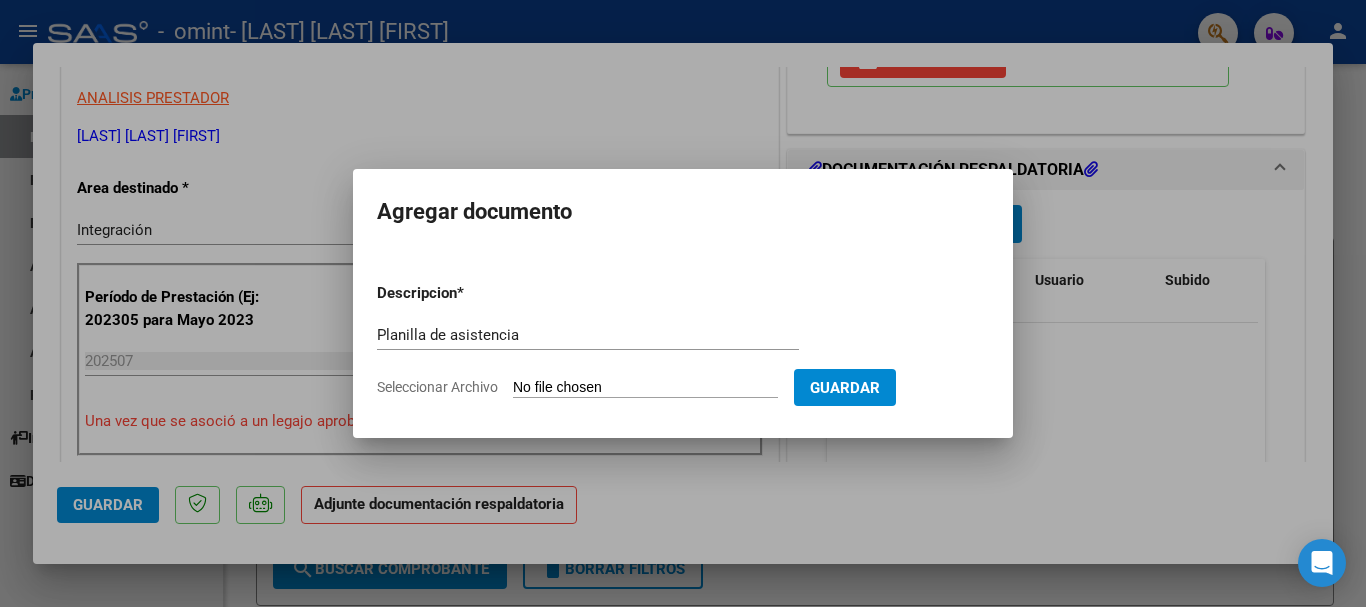 type on "C:\fakepath\[FIRST].pdf" 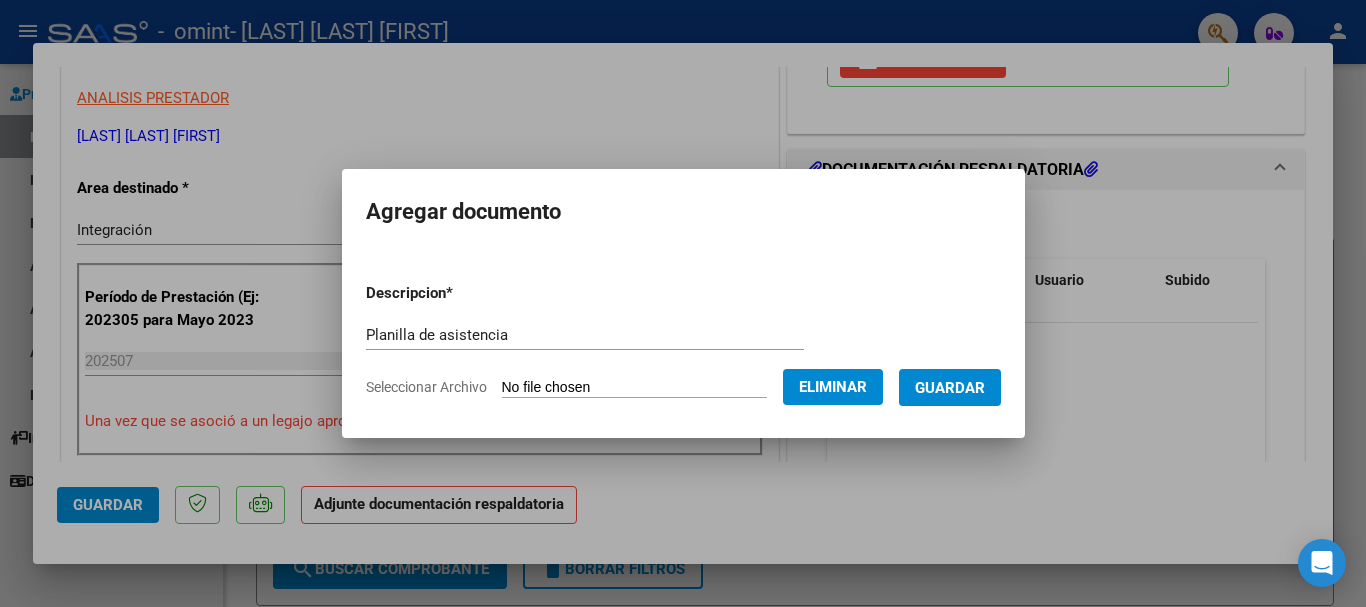 click on "Guardar" at bounding box center [950, 388] 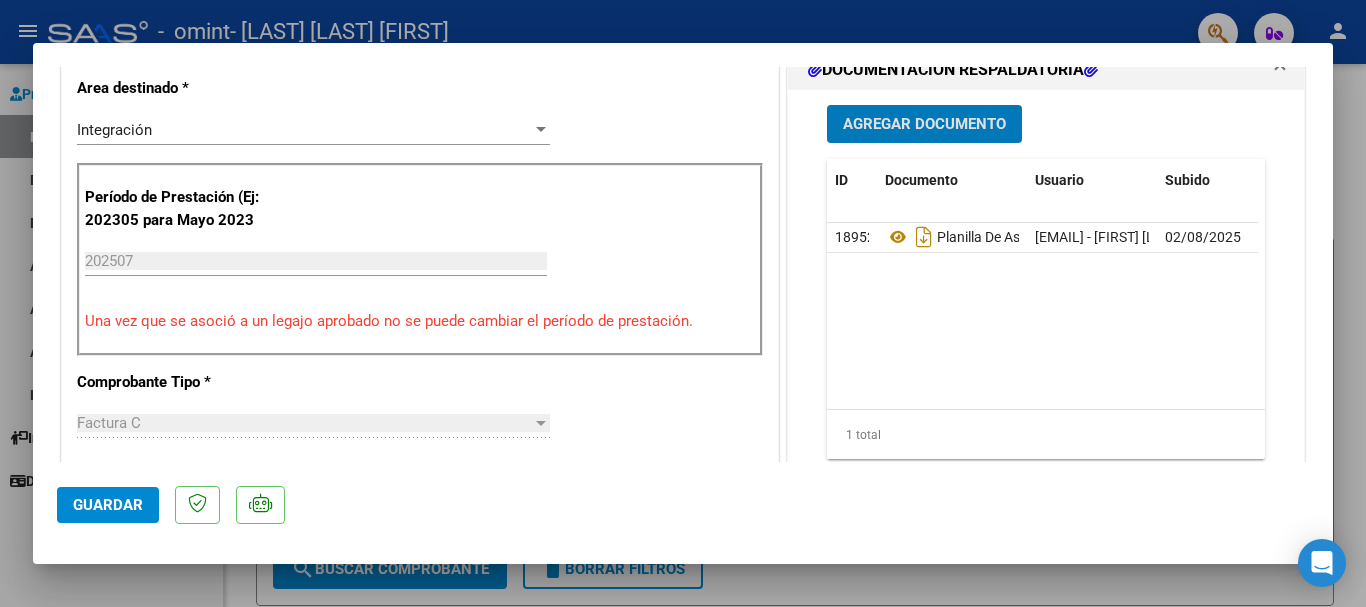 scroll, scrollTop: 100, scrollLeft: 0, axis: vertical 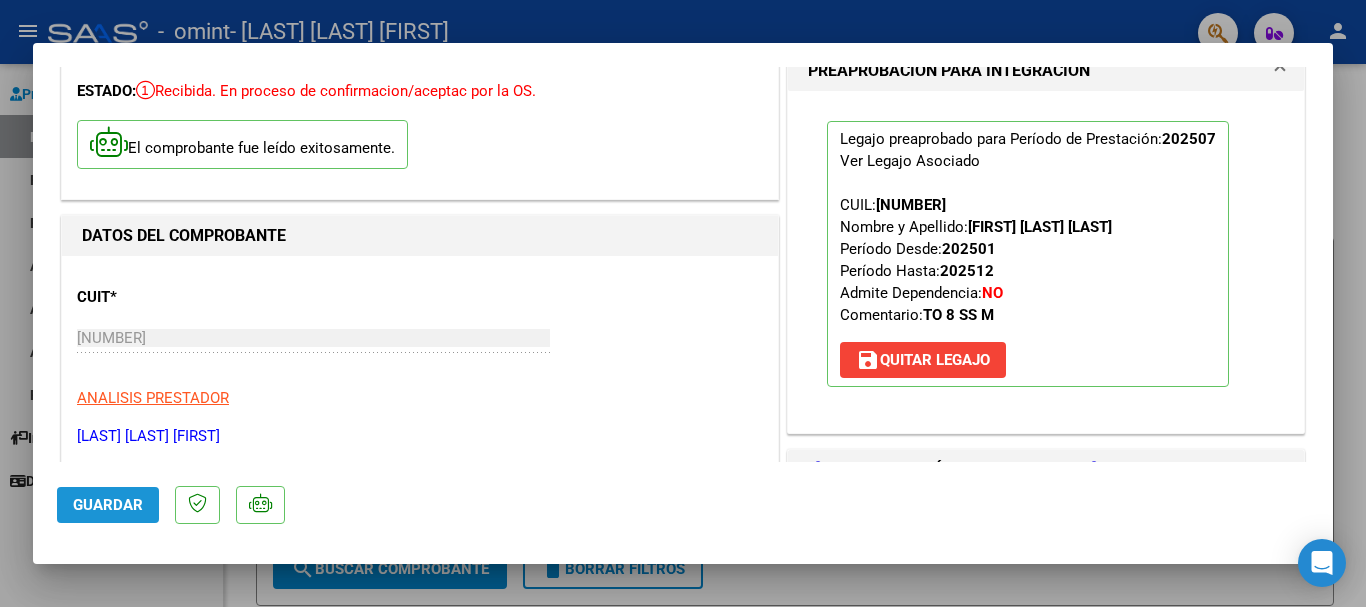 click on "Guardar" 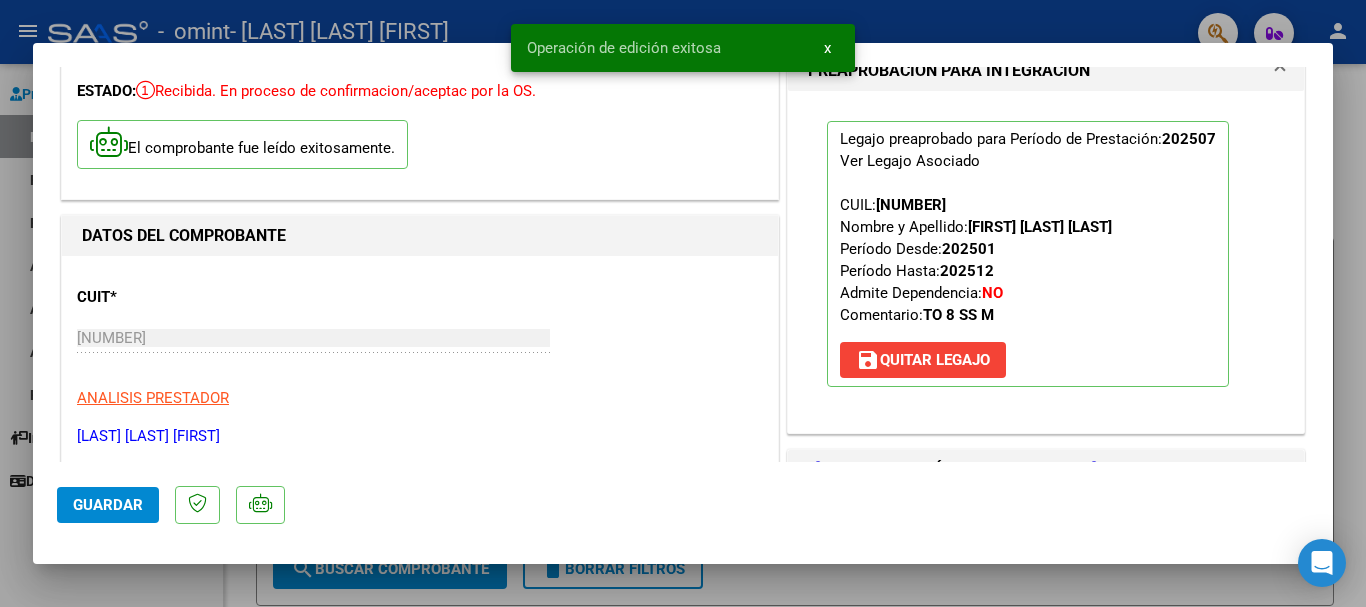 scroll, scrollTop: 0, scrollLeft: 0, axis: both 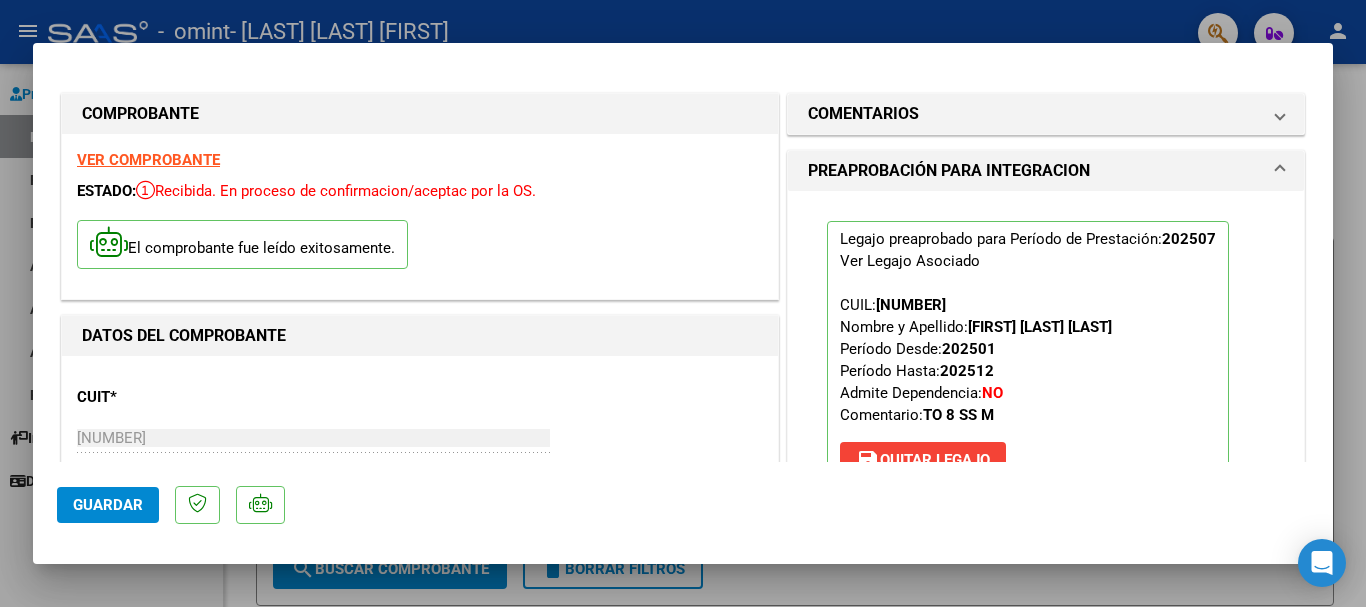 click at bounding box center (683, 303) 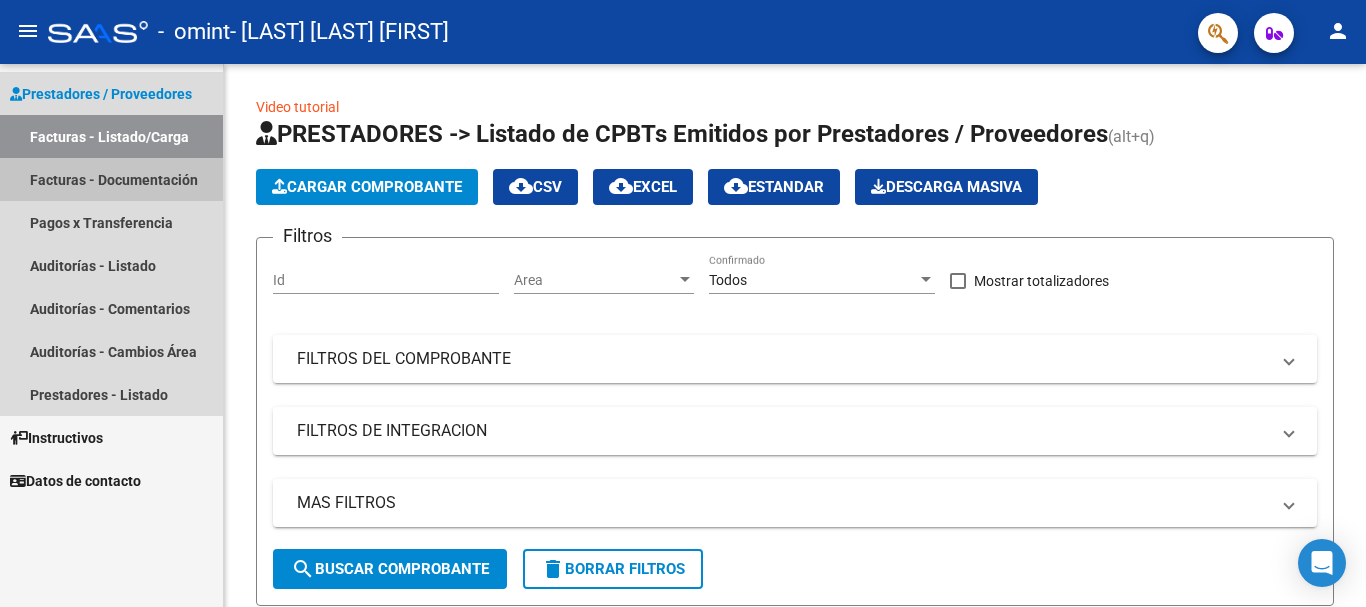 click on "Facturas - Documentación" at bounding box center [111, 179] 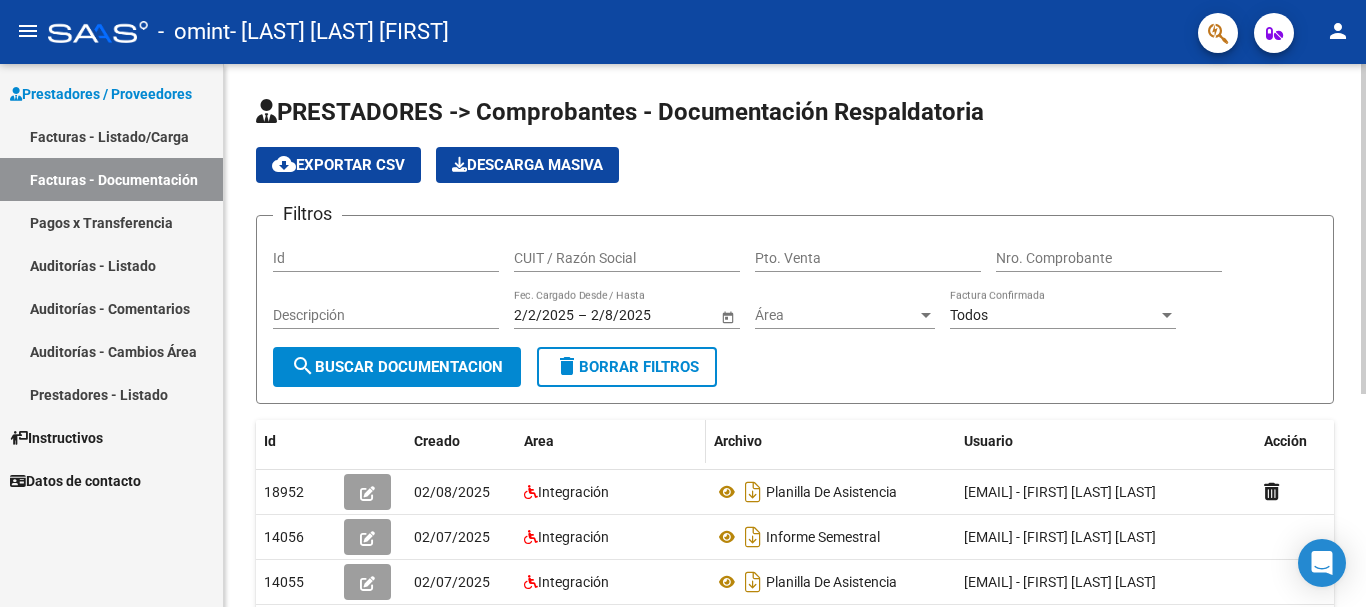scroll, scrollTop: 100, scrollLeft: 0, axis: vertical 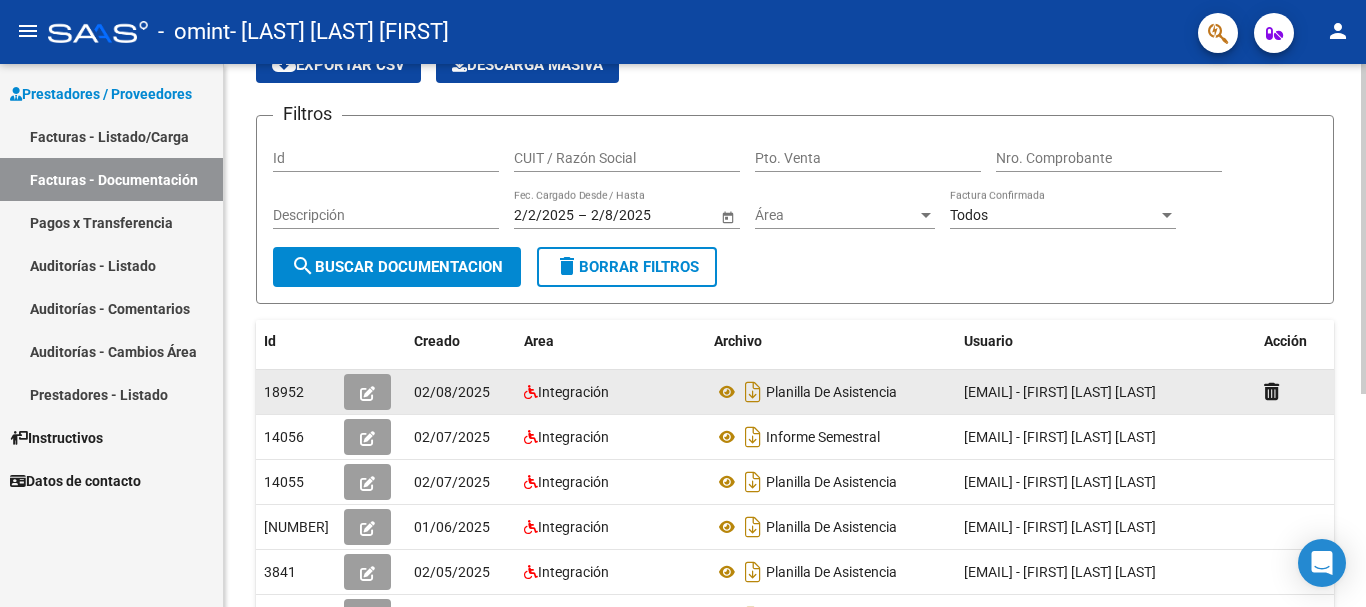 click on "[EMAIL] - [FIRST] [LAST] [LAST]" 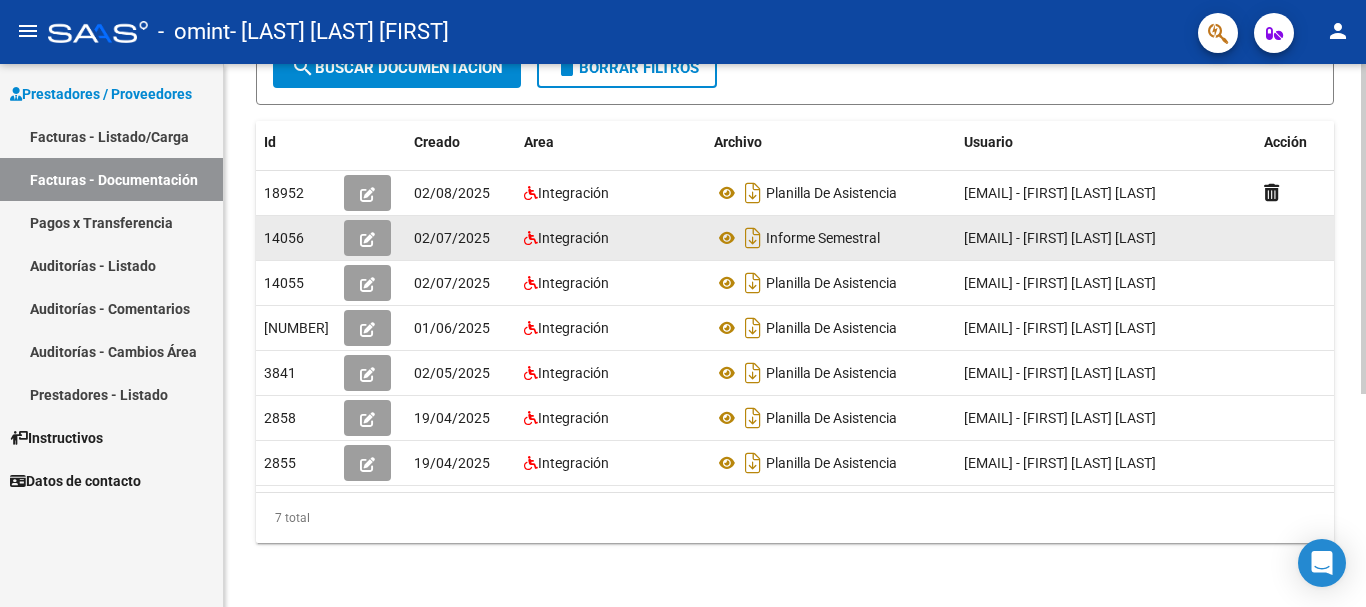 scroll, scrollTop: 350, scrollLeft: 0, axis: vertical 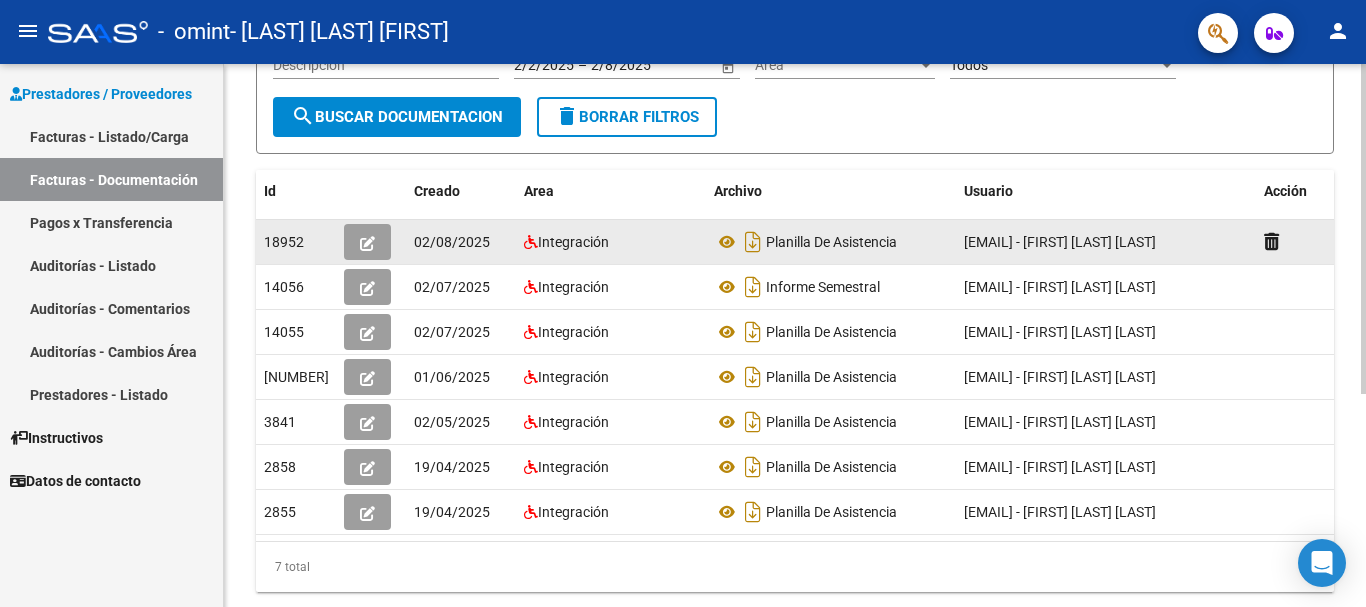 click on "02/08/2025" 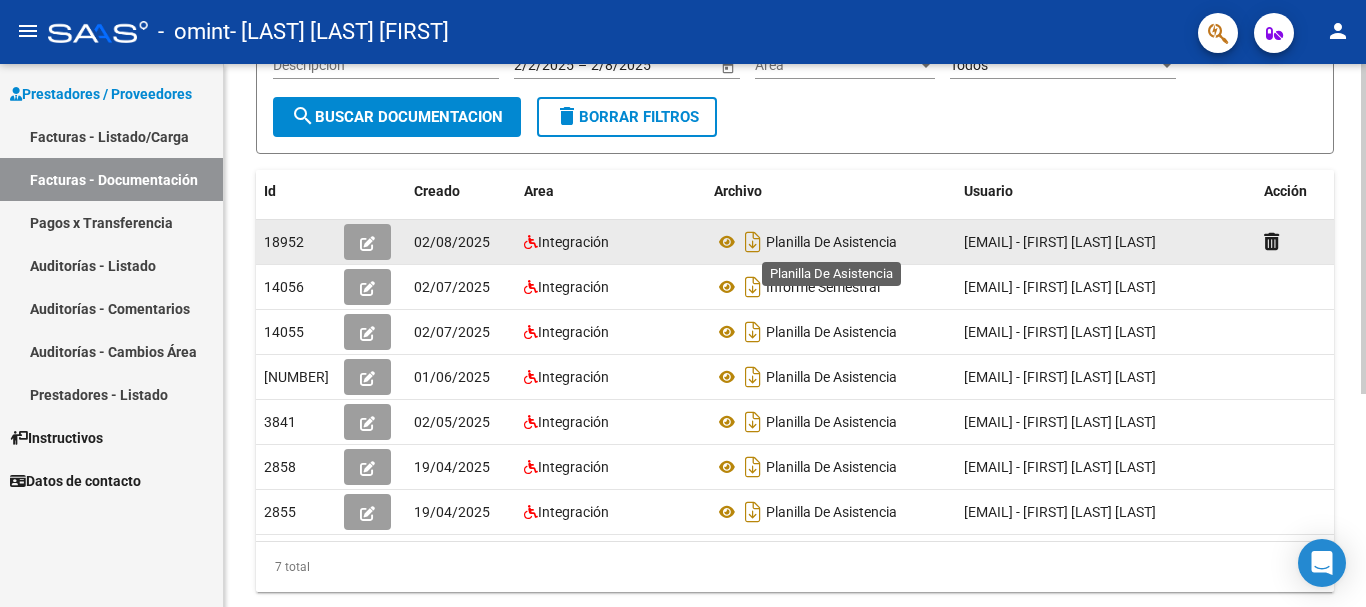 click on "Planilla De Asistencia" 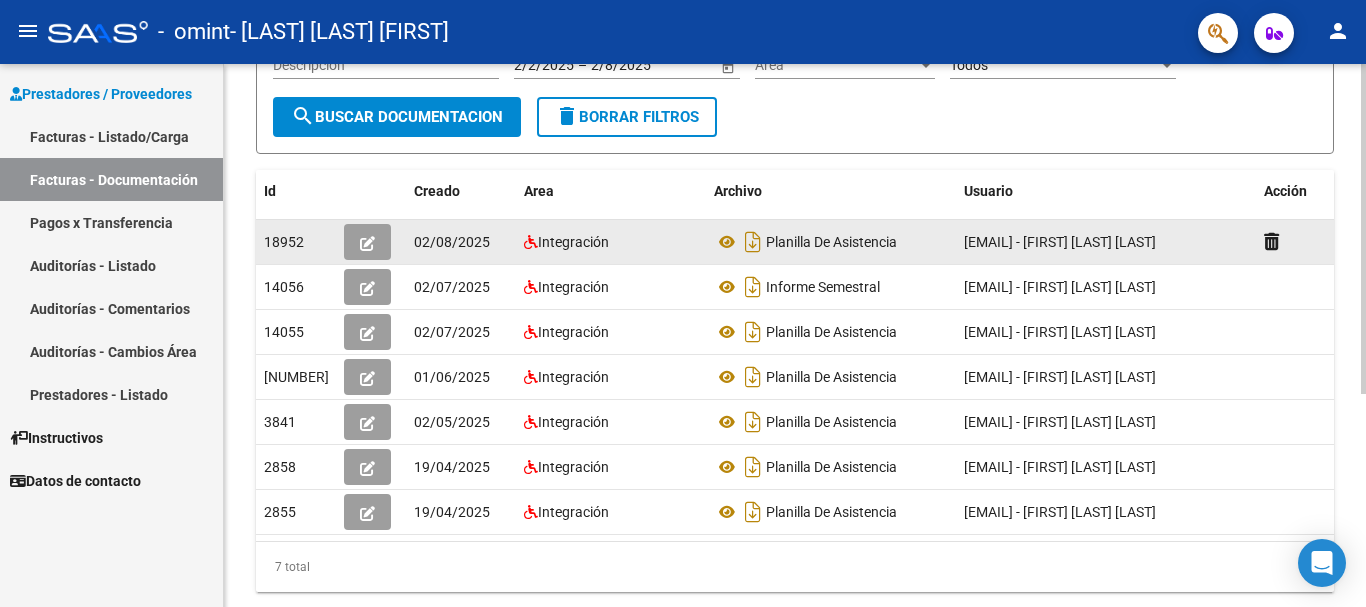 click on "Planilla De Asistencia" 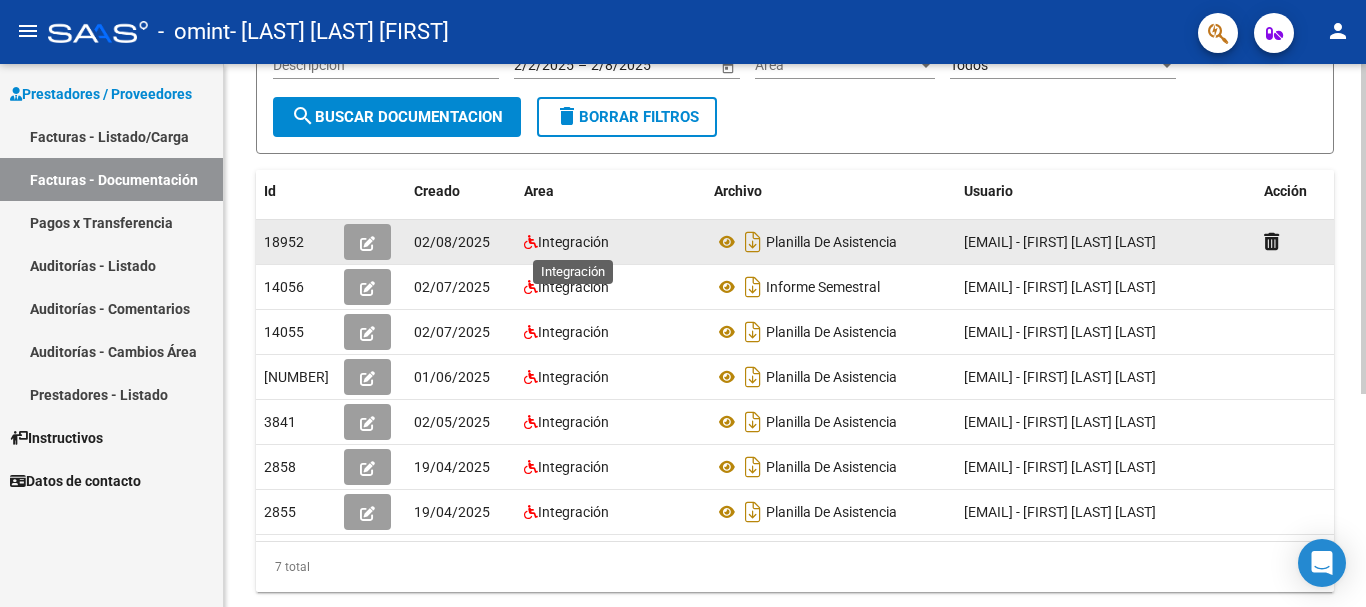 click on "Integración" 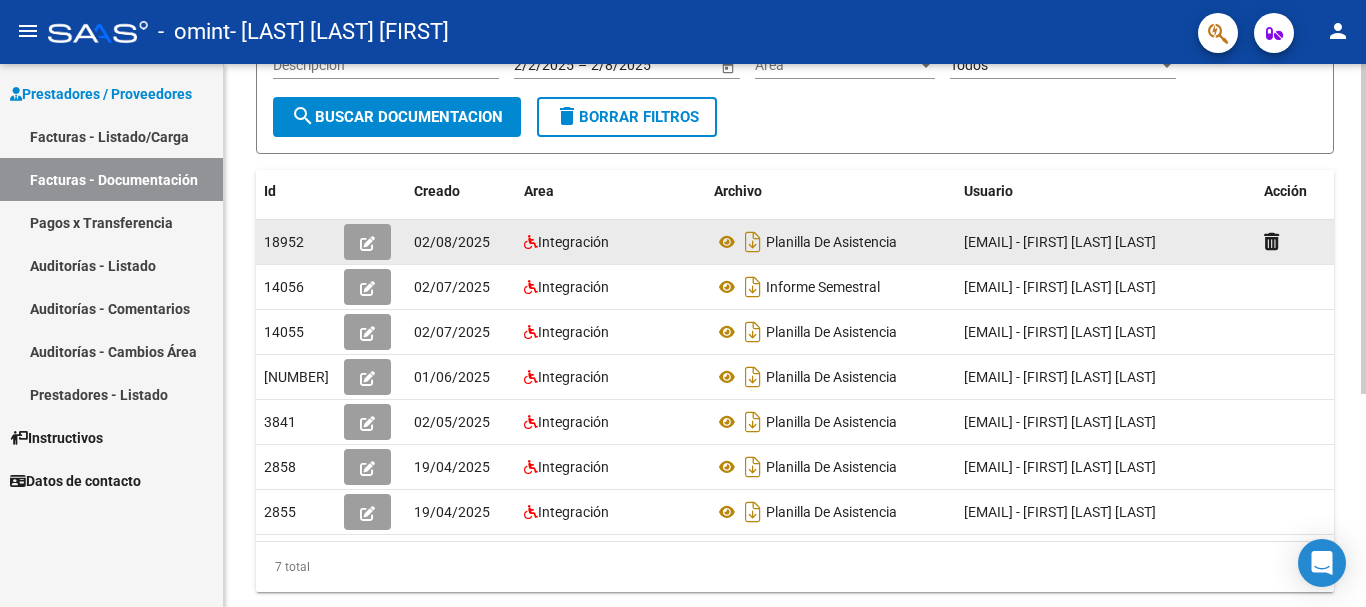 click 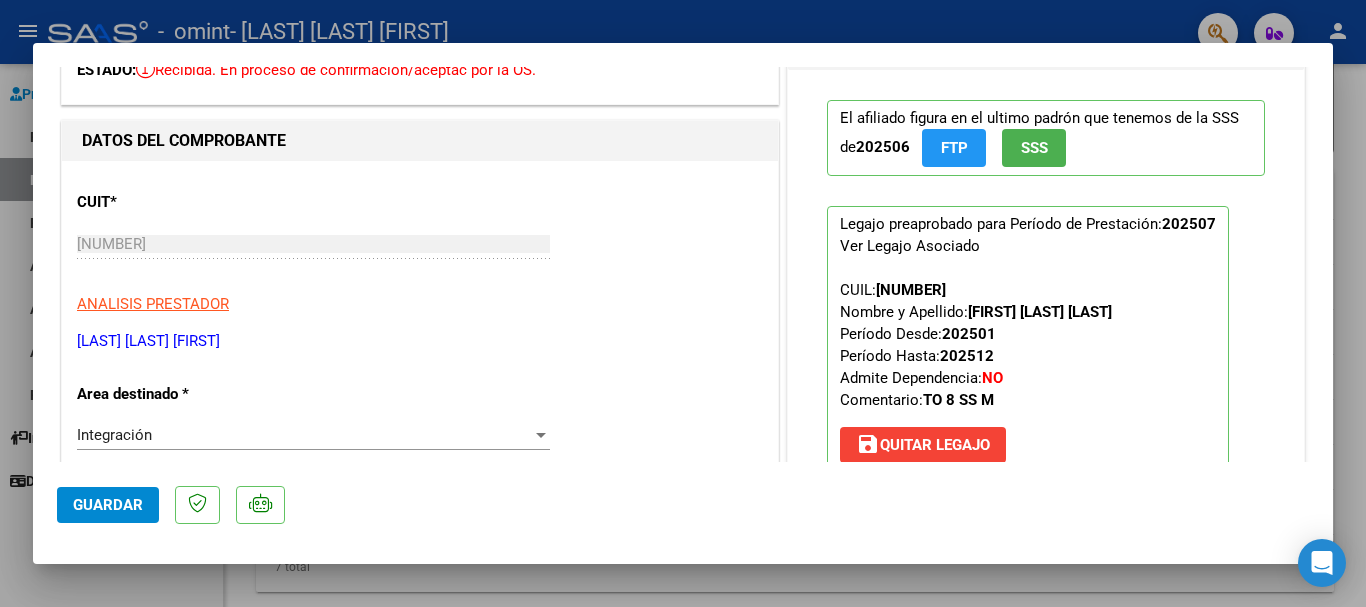 scroll, scrollTop: 0, scrollLeft: 0, axis: both 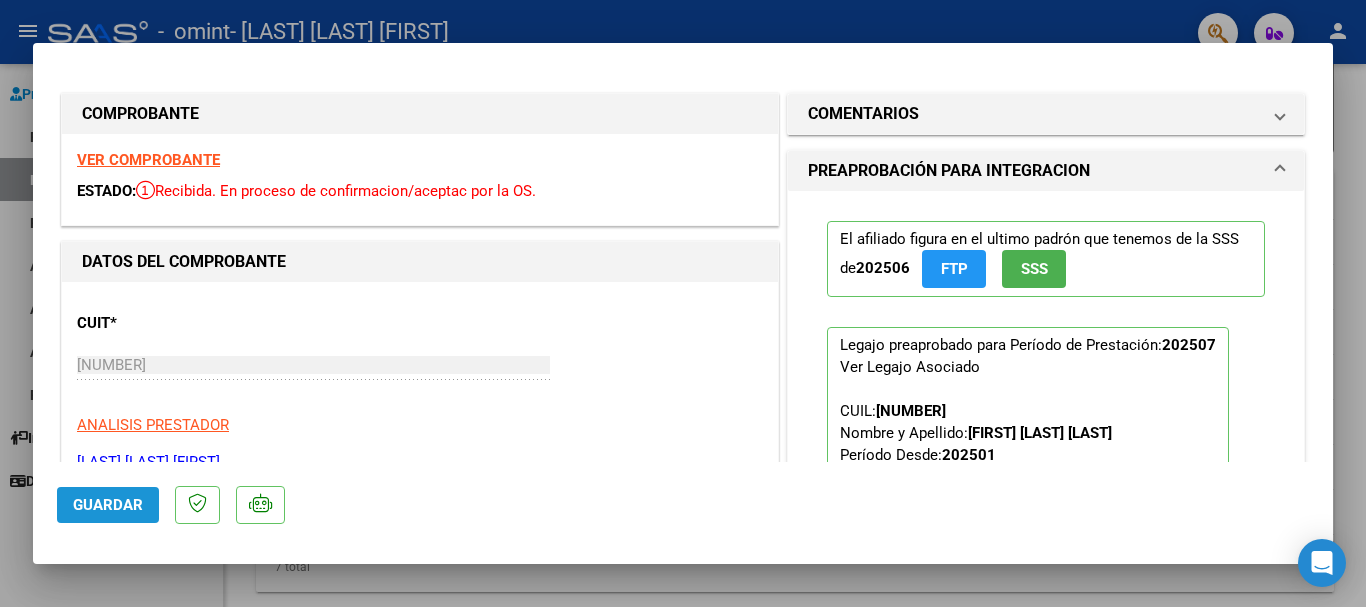 click on "Guardar" 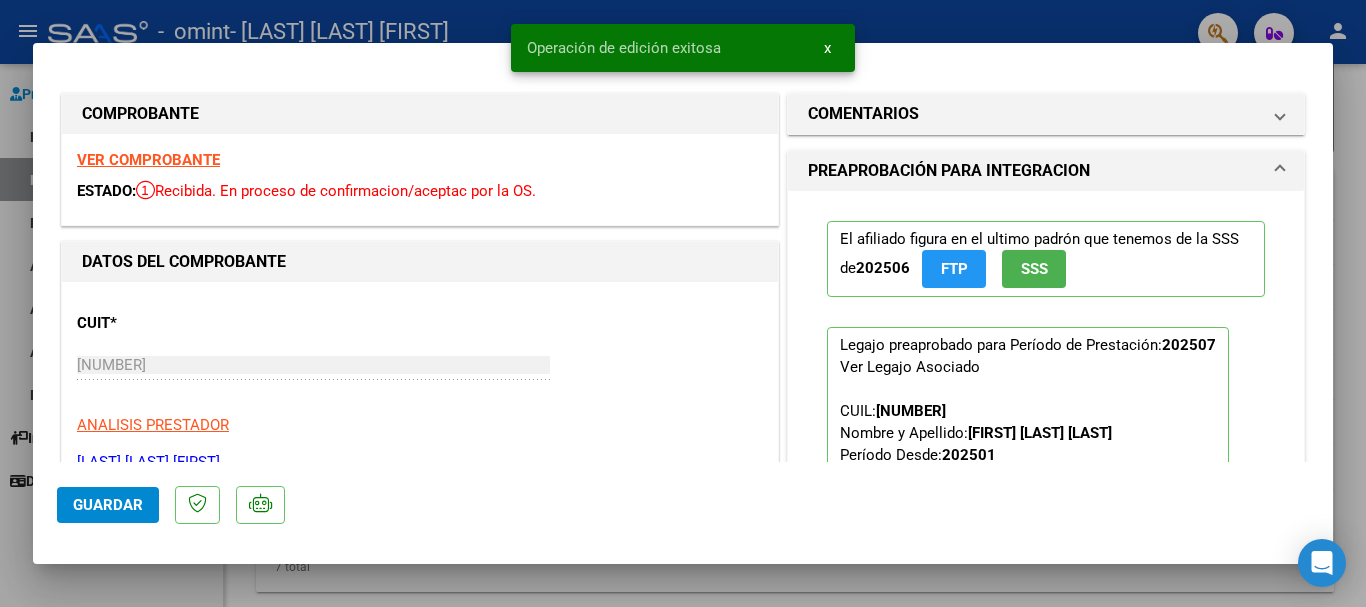 click on "COMPROBANTE VER COMPROBANTE ESTADO: Recibida. En proceso de confirmacion/aceptac por la OS. DATOS DEL COMPROBANTE CUIT * [NUMBER] Ingresar CUIT ANALISIS PRESTADOR [LAST] [LAST] [FIRST] ARCA Padrón Area destinado * Integración Seleccionar Area Período de Prestación (Ej: 202305 para Mayo 2023 [DATE] Ingrese el Período de Prestación como indica el ejemplo Una vez que se asoció a un legajo aprobado no se puede cambiar el período de prestación. Comprobante Tipo * Factura C Seleccionar Tipo Punto de Venta * 1 Ingresar el Nro. Número * 761 Ingresar el Nro. Monto * $ 98.964,88 Ingresar el monto Fecha del Cpbt. * [DATE] Ingresar la fecha CAE / CAEA (no ingrese CAI) 75312783321282 Ingresar el CAE o CAEA (no ingrese CAI) Fecha de Vencimiento 2025-08-02 Ingresar la fecha Ref. Externa Ingresar la ref. N° Liquidación Ingresar el N° Liquidación COMENTARIOS Comentarios del Prestador / Gerenciador: PREAPROBACIÓN PARA INTEGRACION 202506" at bounding box center [683, 303] 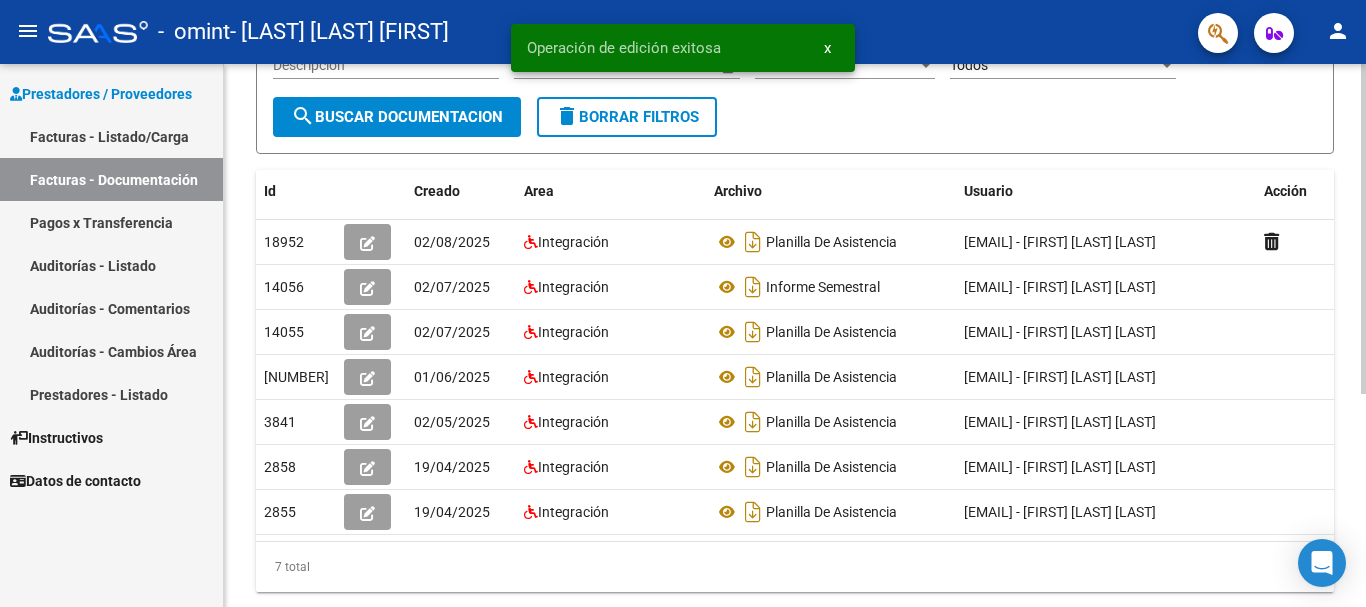 scroll, scrollTop: 0, scrollLeft: 0, axis: both 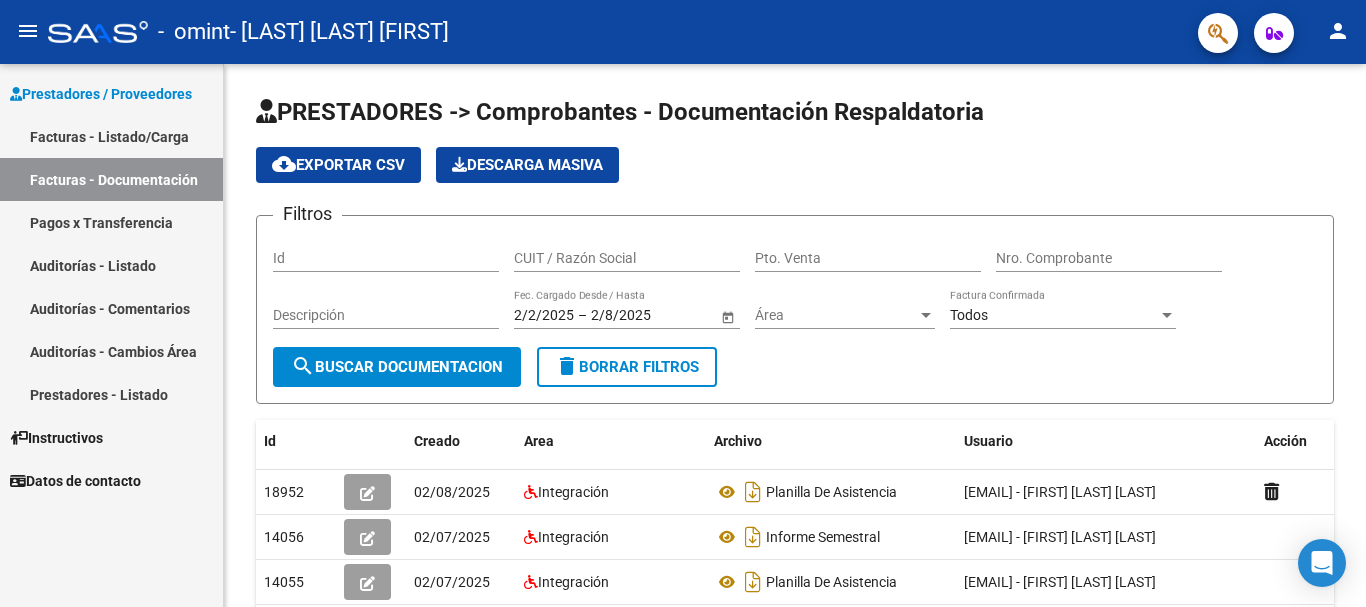 click on "Pagos x Transferencia" at bounding box center [111, 222] 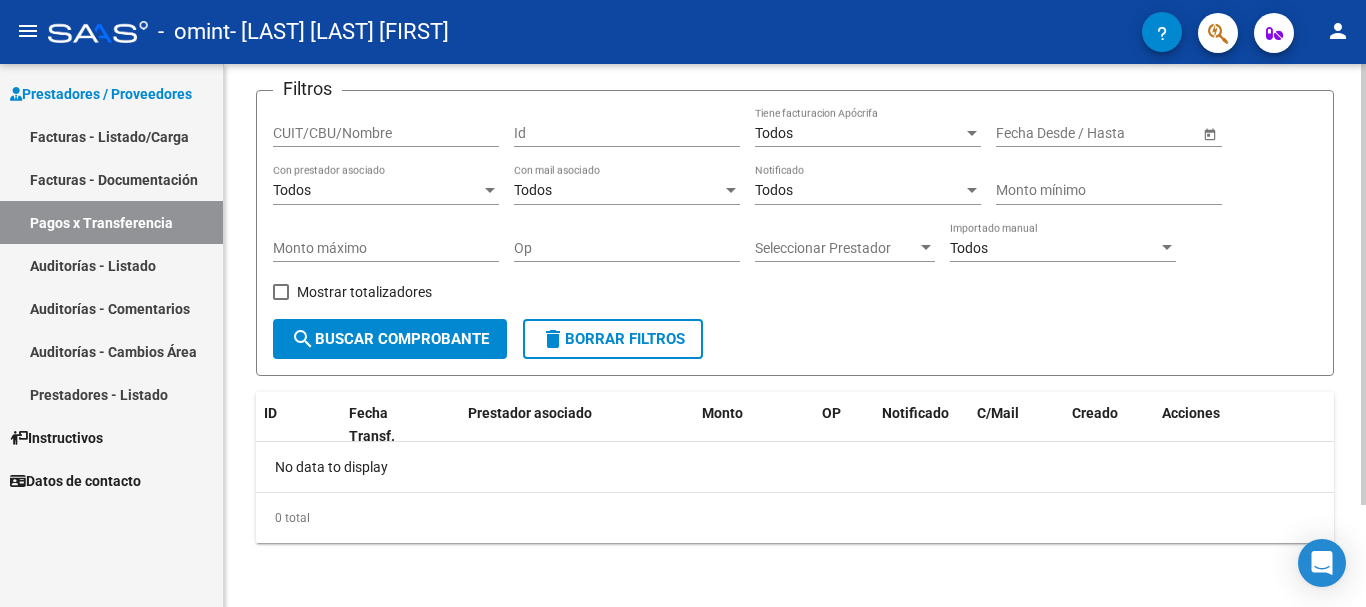 scroll, scrollTop: 0, scrollLeft: 0, axis: both 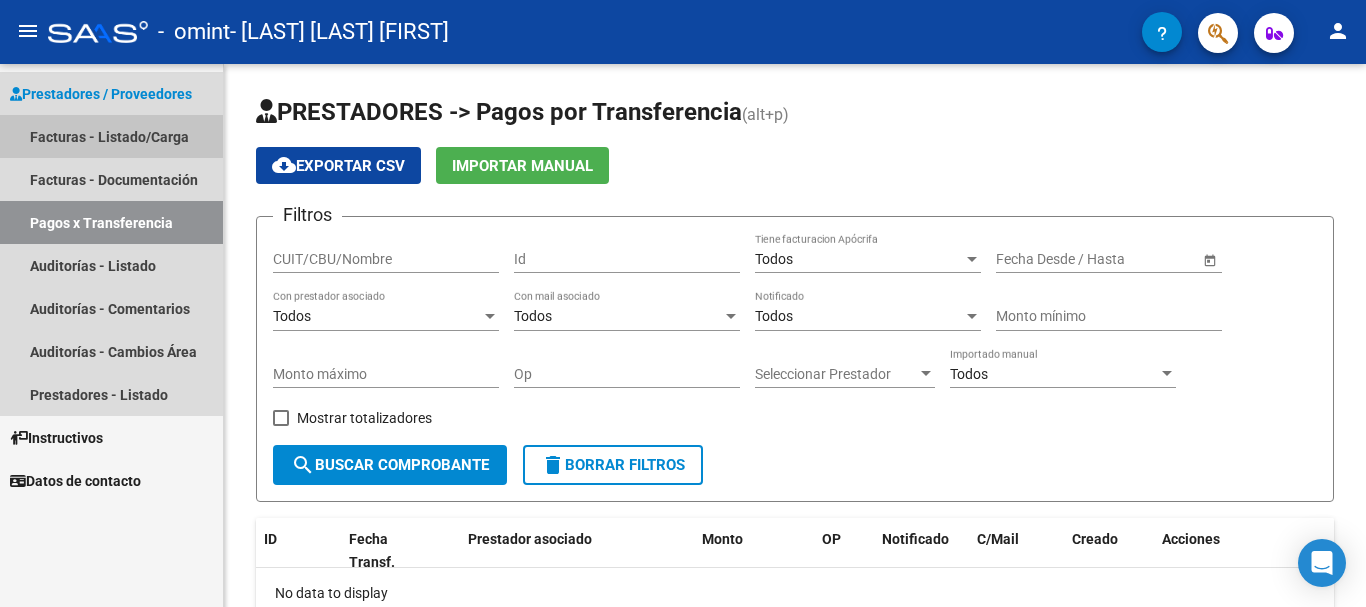 click on "Facturas - Listado/Carga" at bounding box center [111, 136] 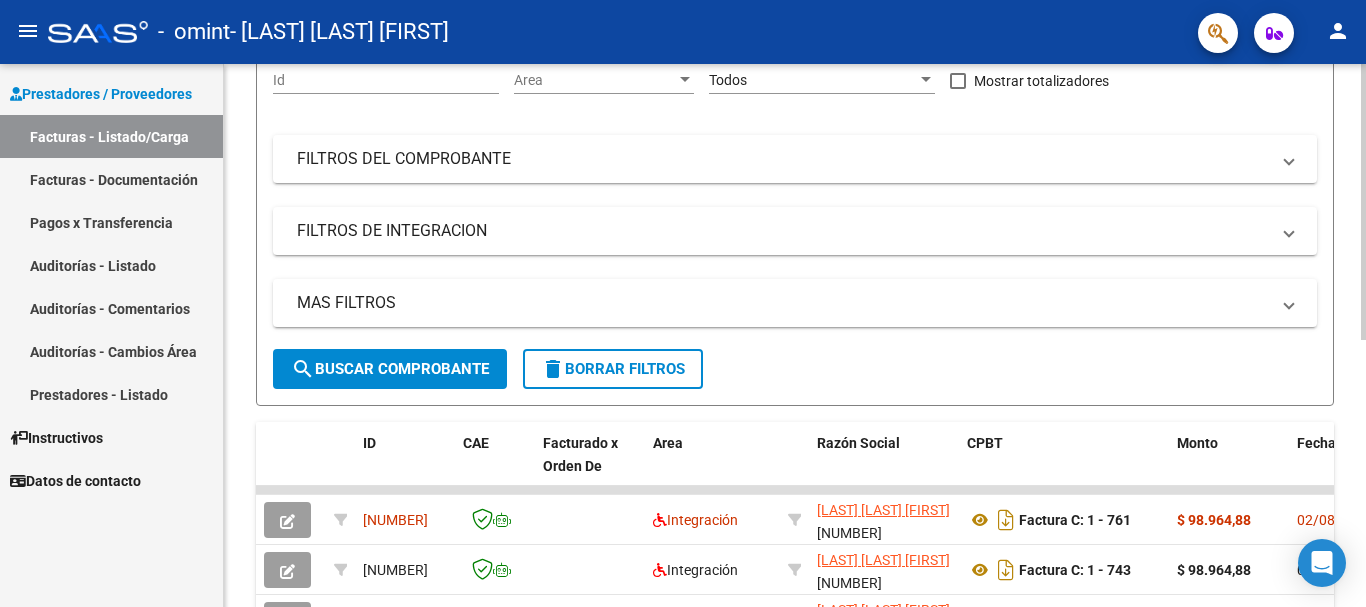 scroll, scrollTop: 400, scrollLeft: 0, axis: vertical 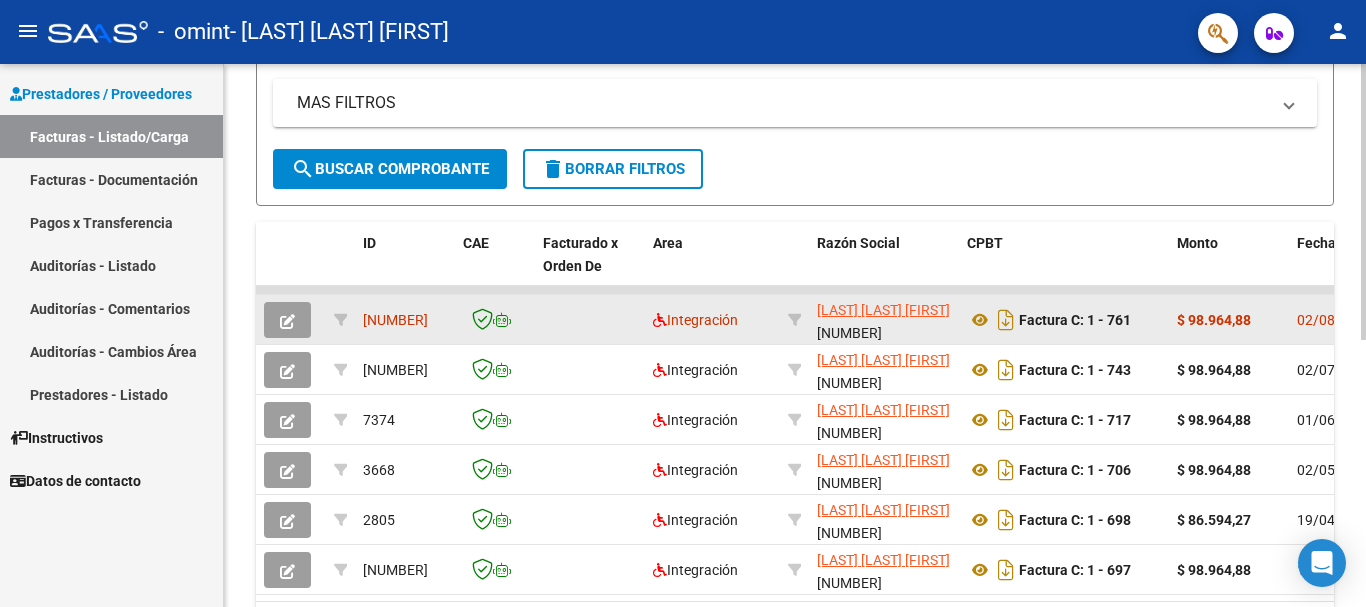 click on "$ 98.964,88" 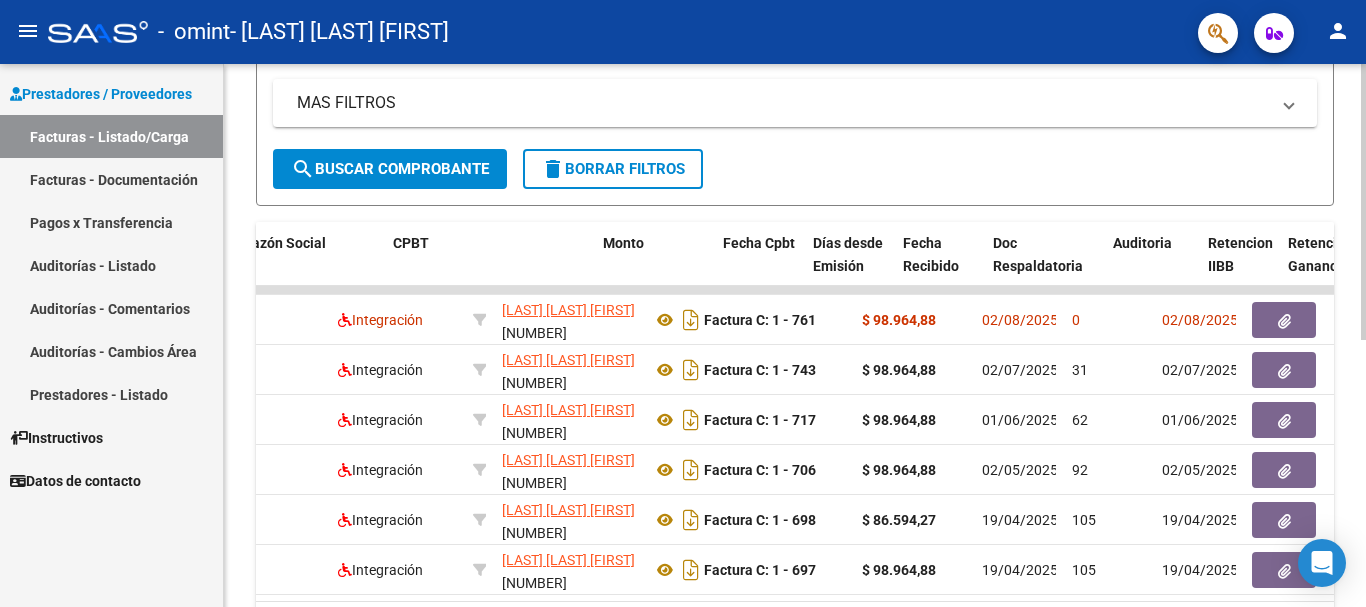 scroll, scrollTop: 0, scrollLeft: 574, axis: horizontal 